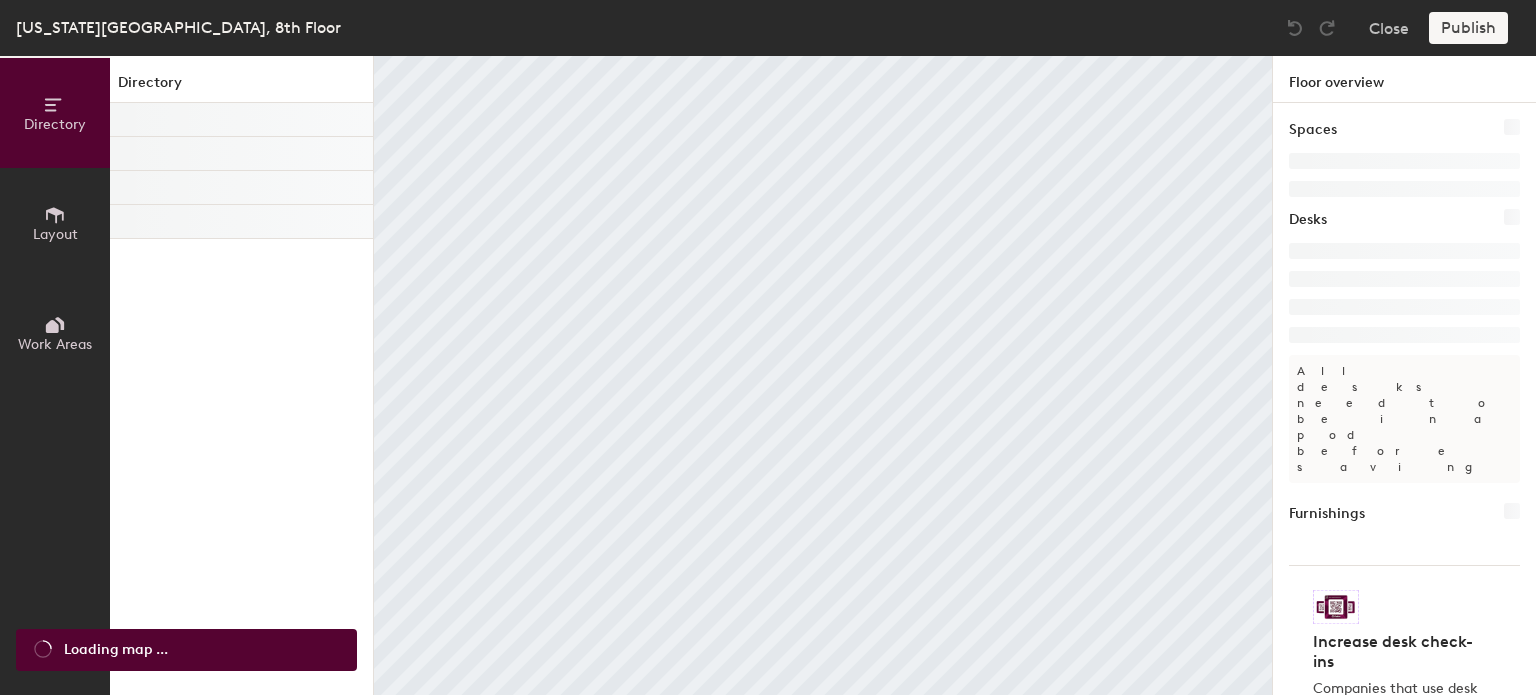 scroll, scrollTop: 0, scrollLeft: 0, axis: both 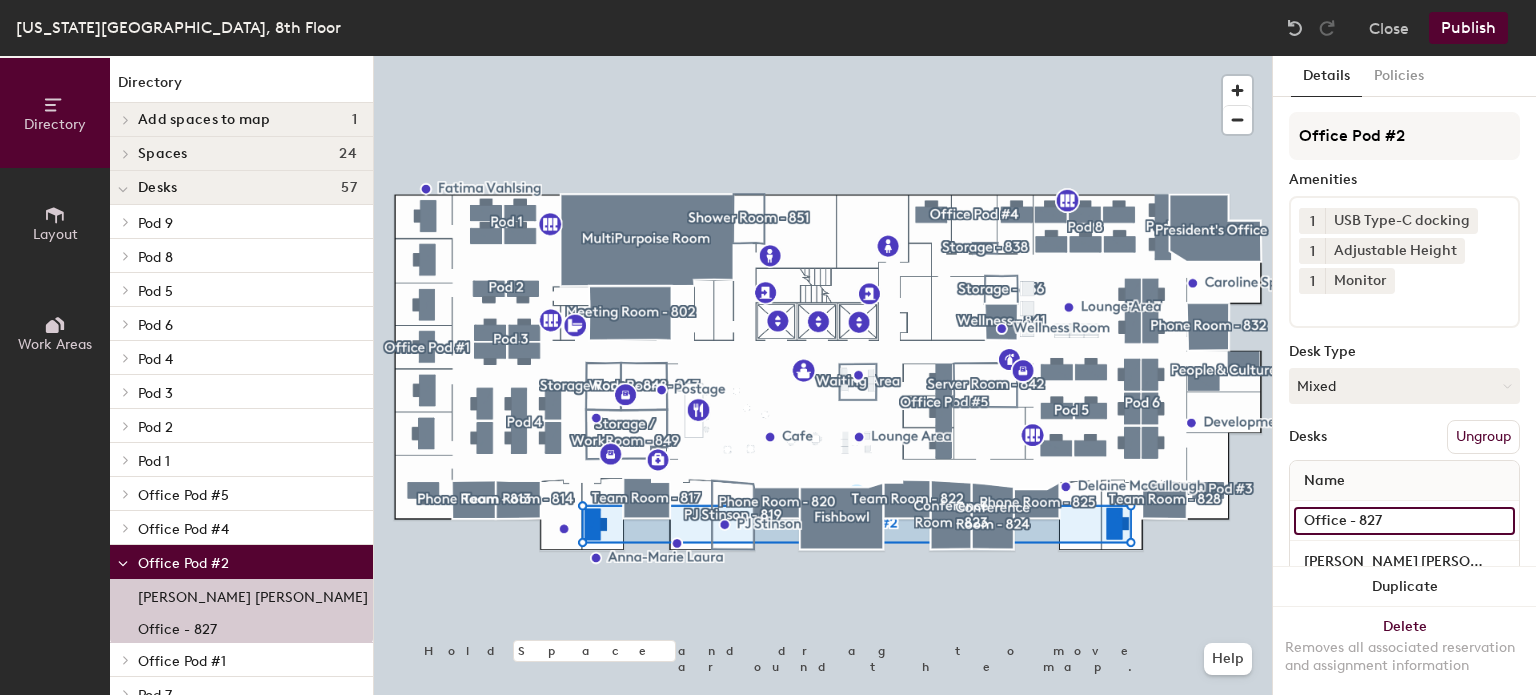 click on "Office - 827" 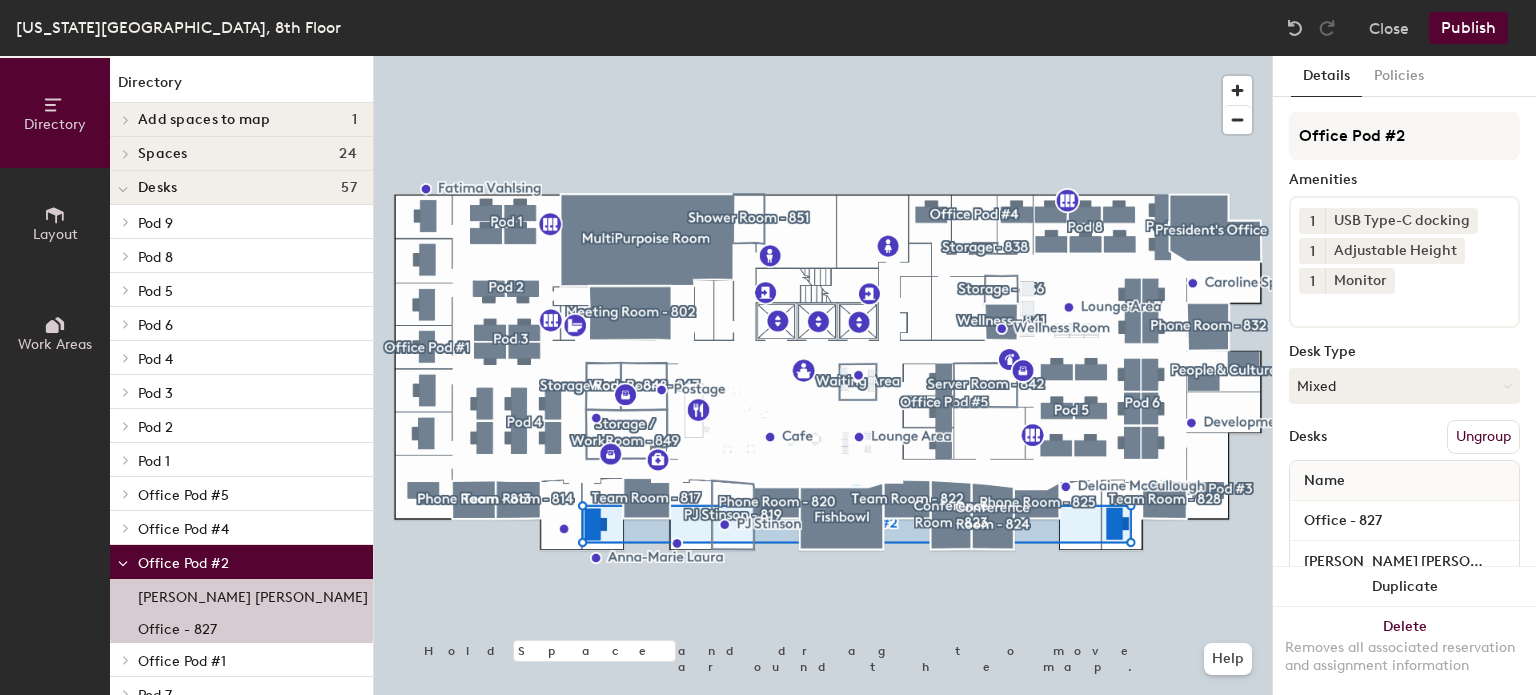 click on "Name" 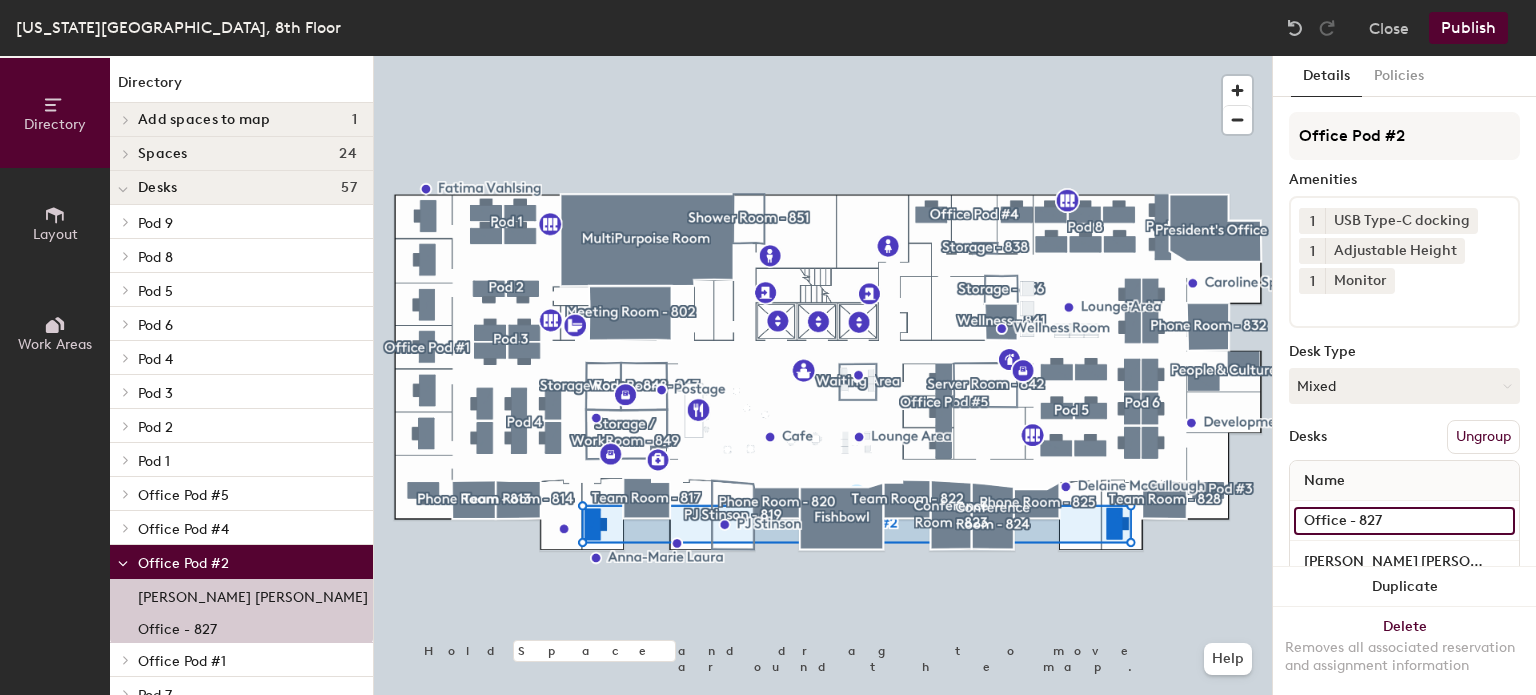 click on "Office - 827" 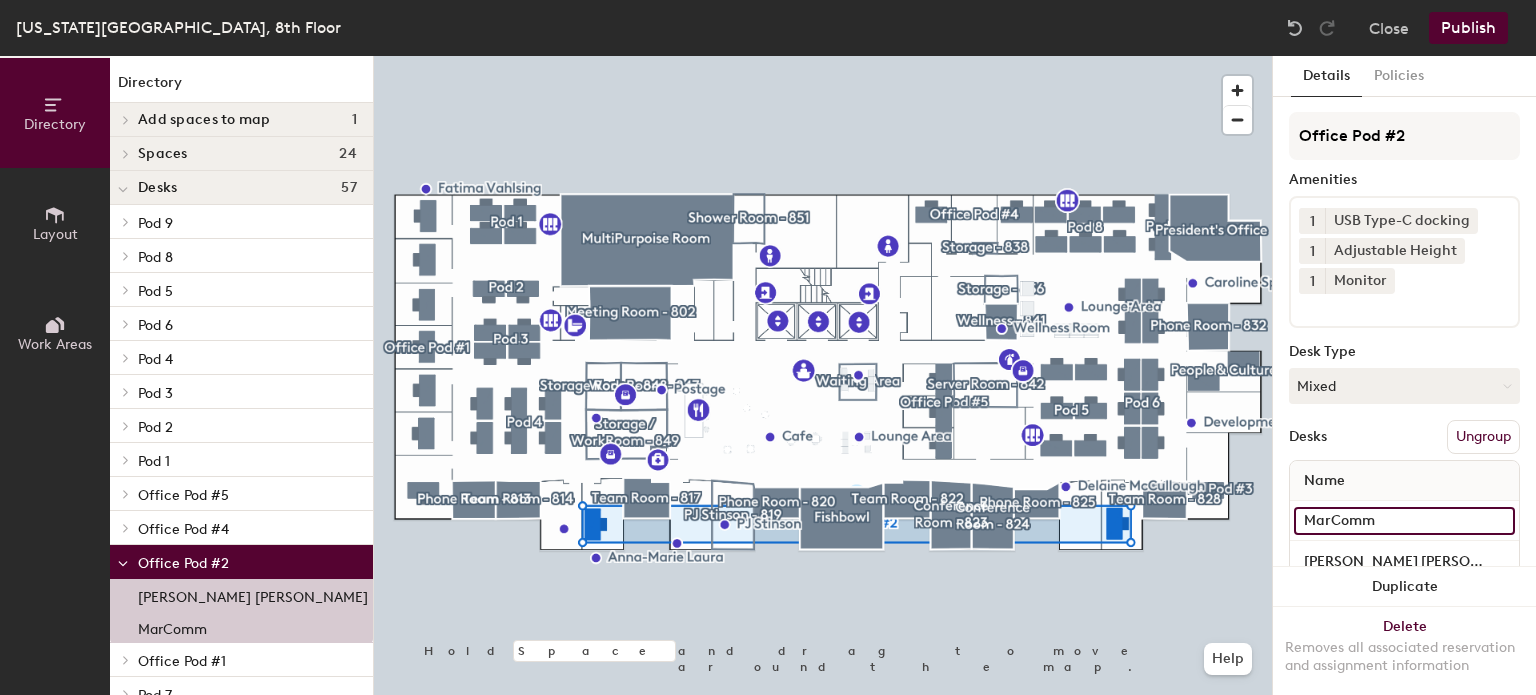 click on "MarComm" 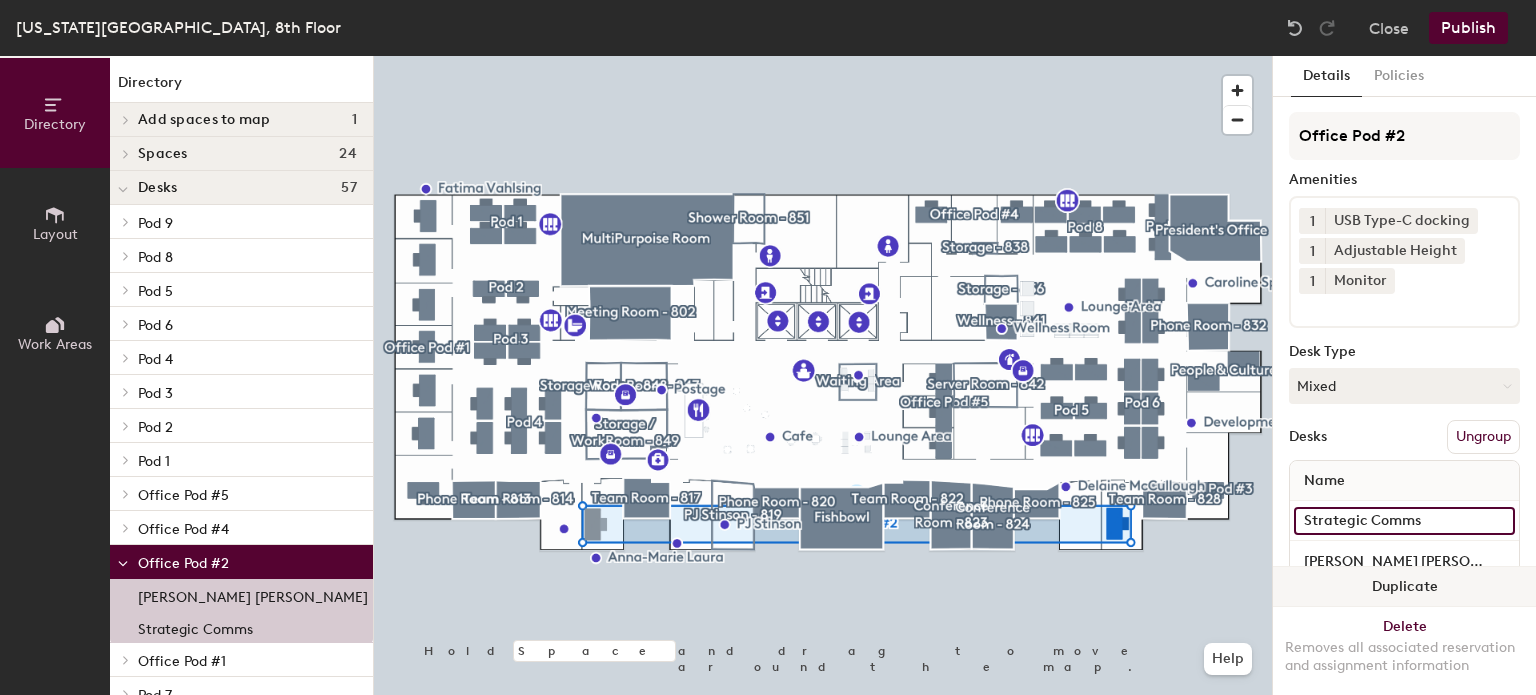 type on "Strategic Comms" 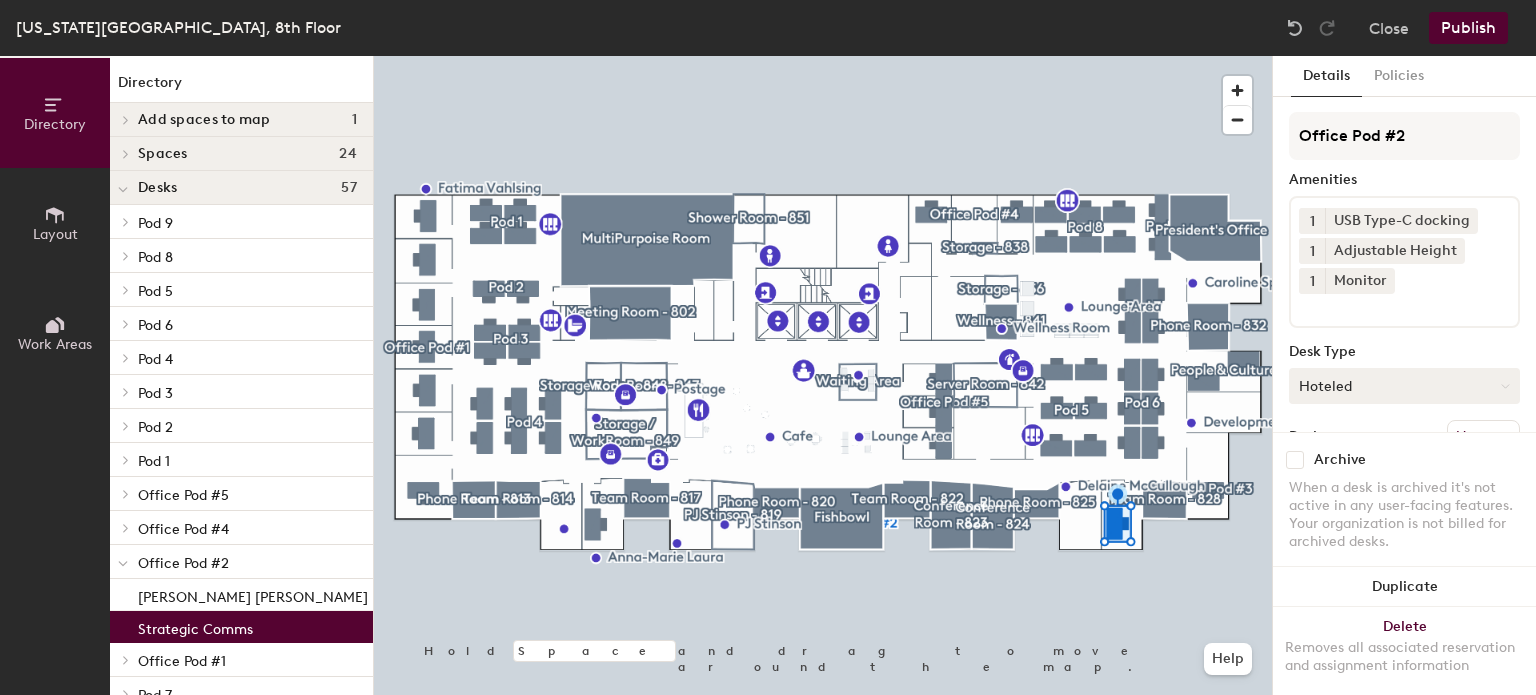 click on "Hoteled" 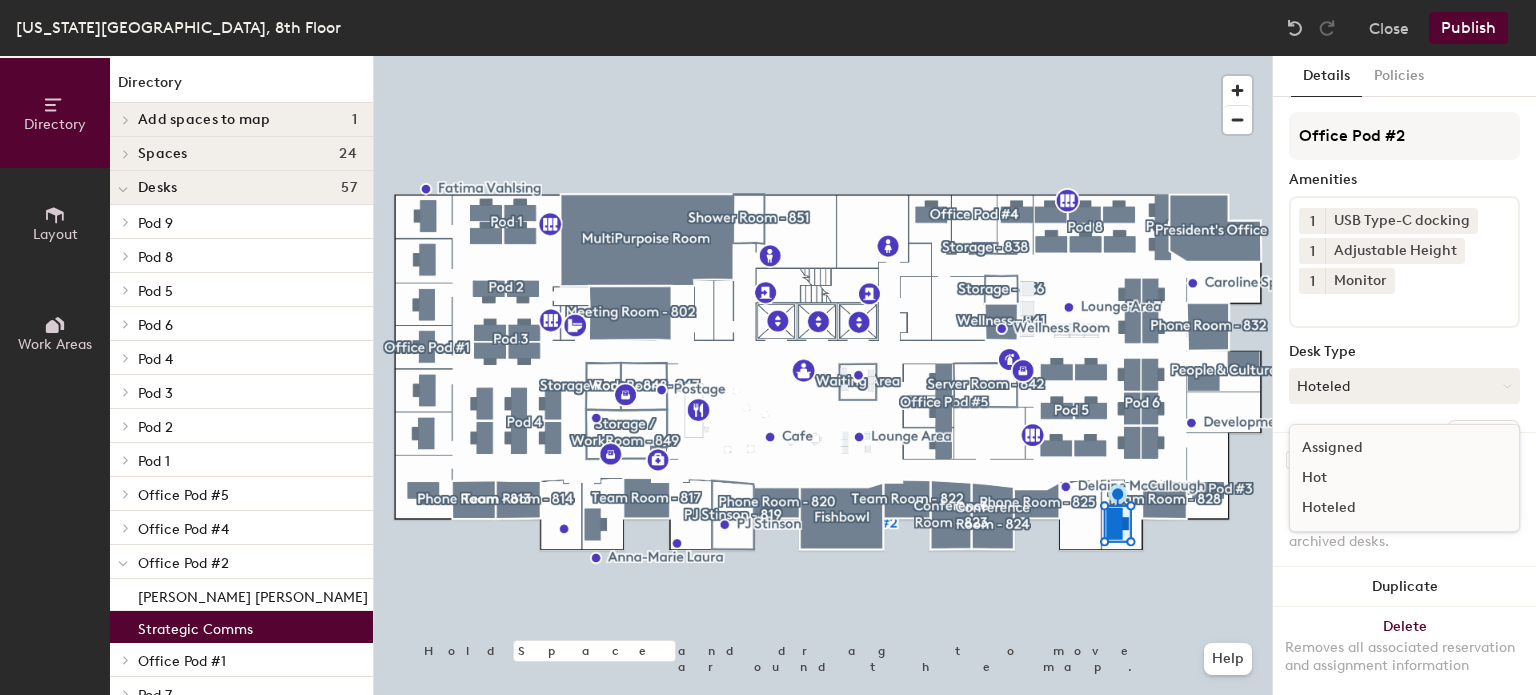 click on "Assigned" 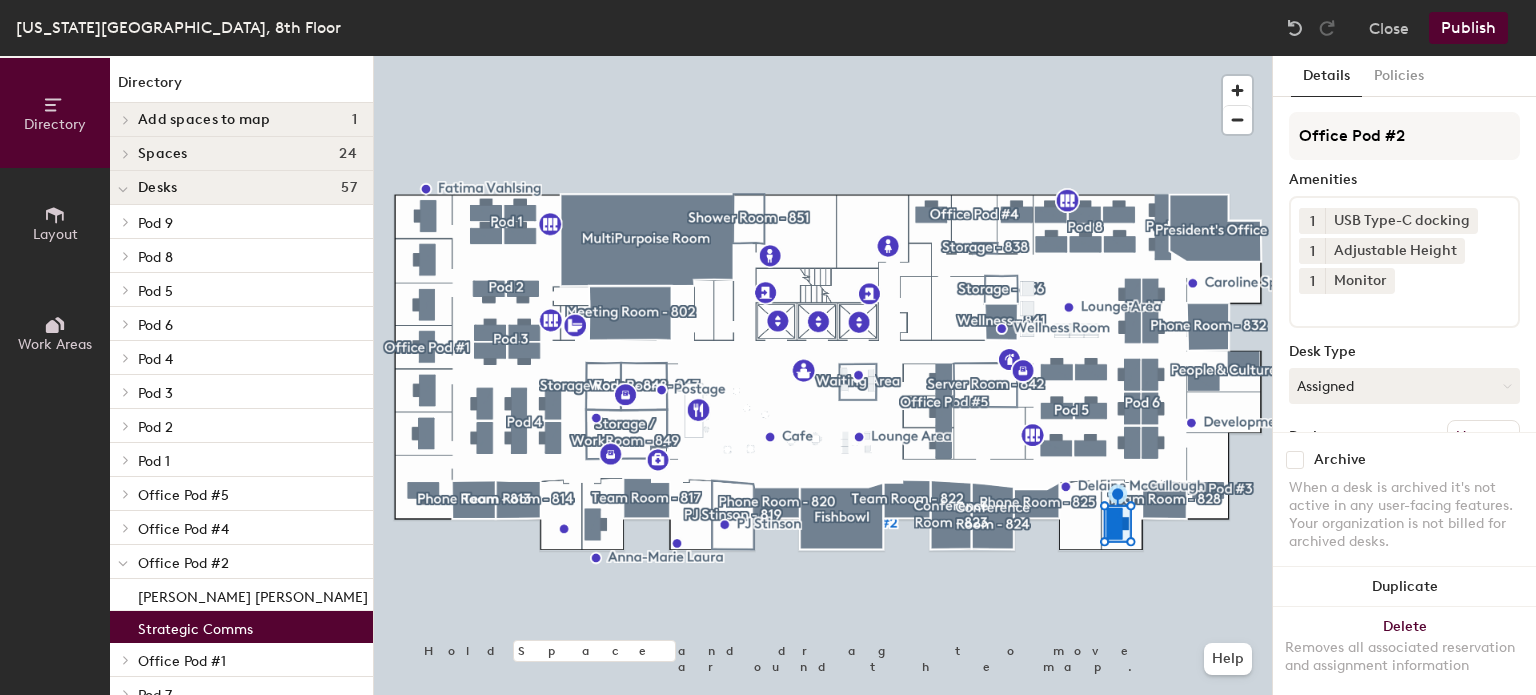 click on "Publish" 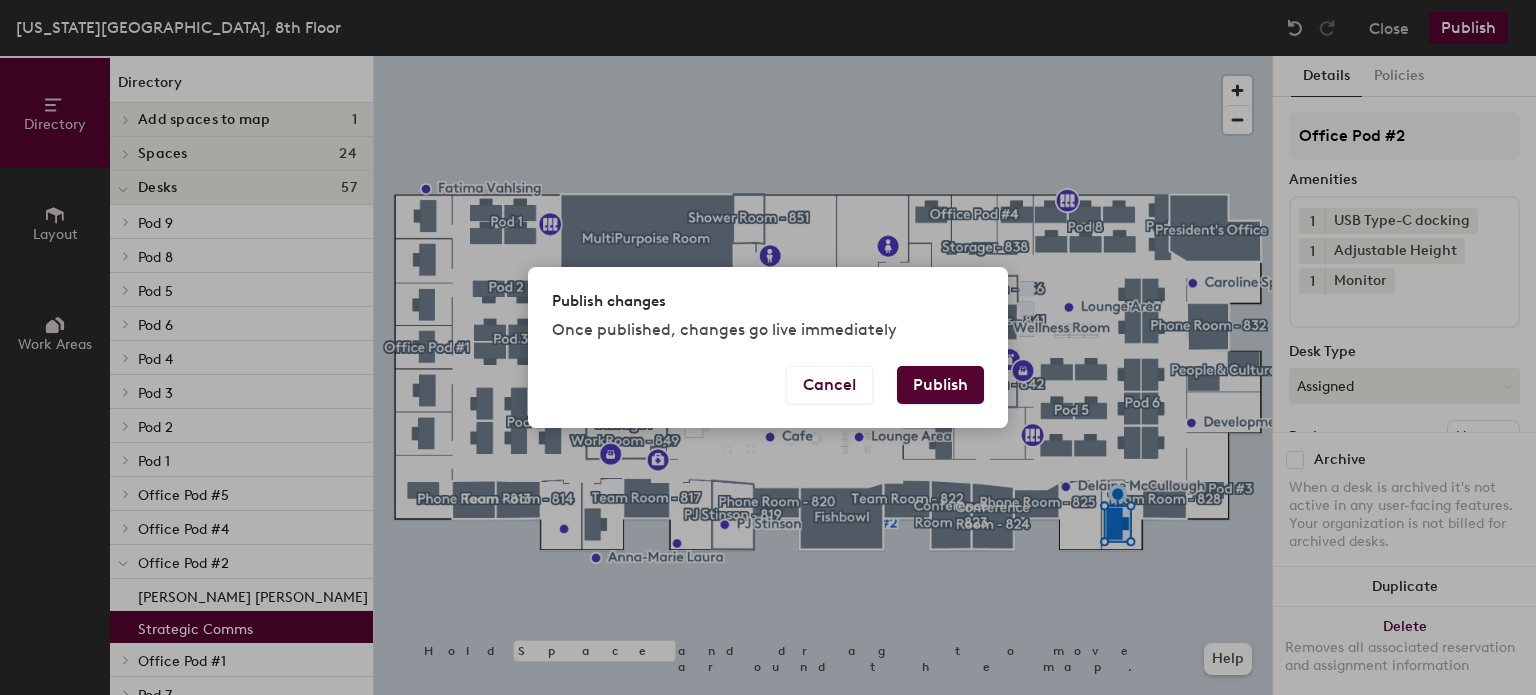 click on "Publish" at bounding box center [940, 385] 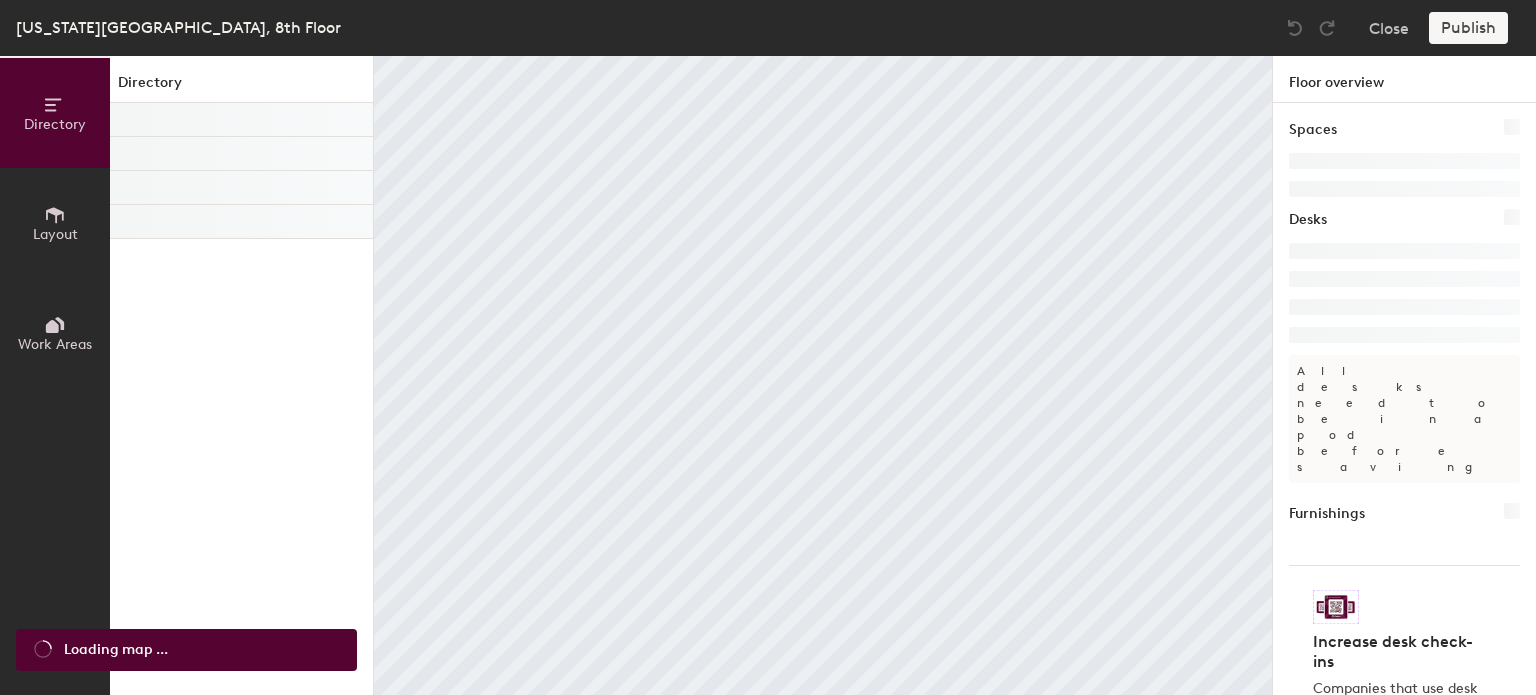 scroll, scrollTop: 0, scrollLeft: 0, axis: both 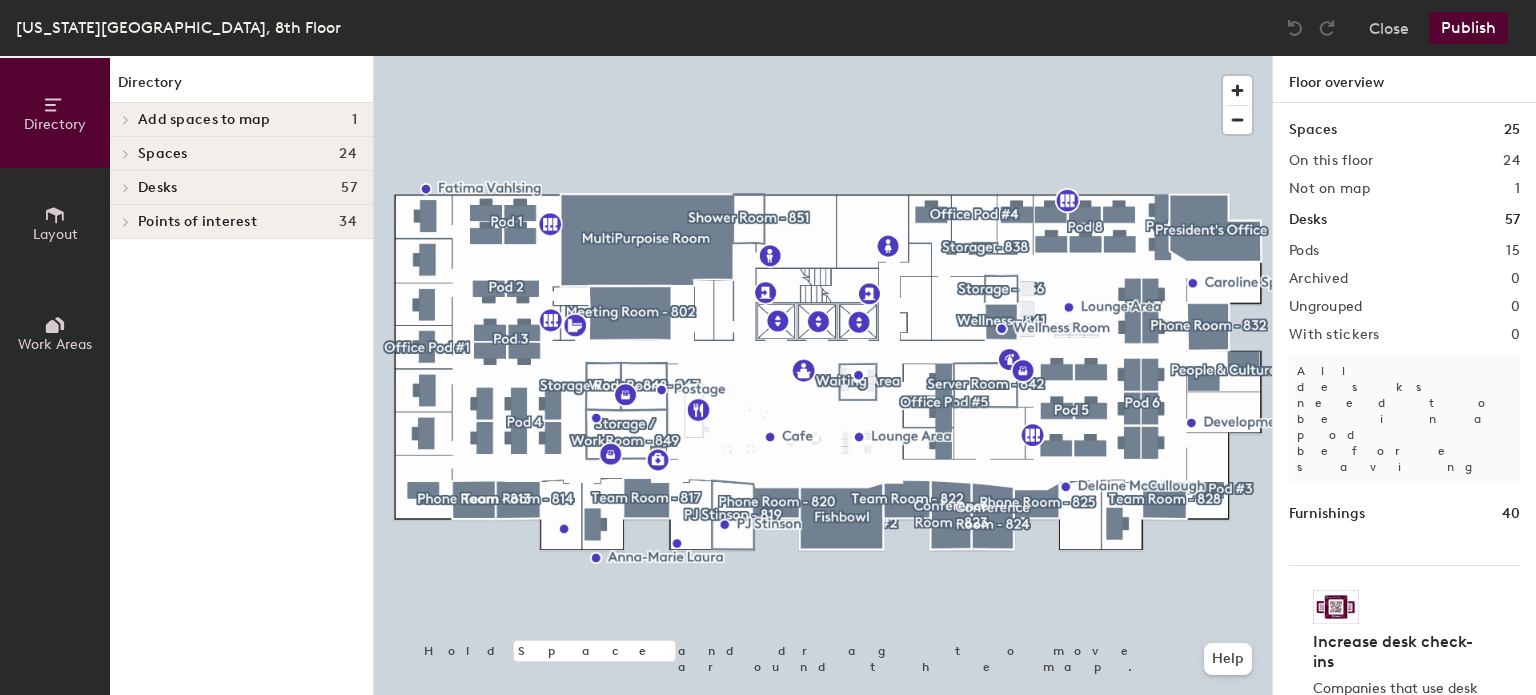 click on "Points of interest" 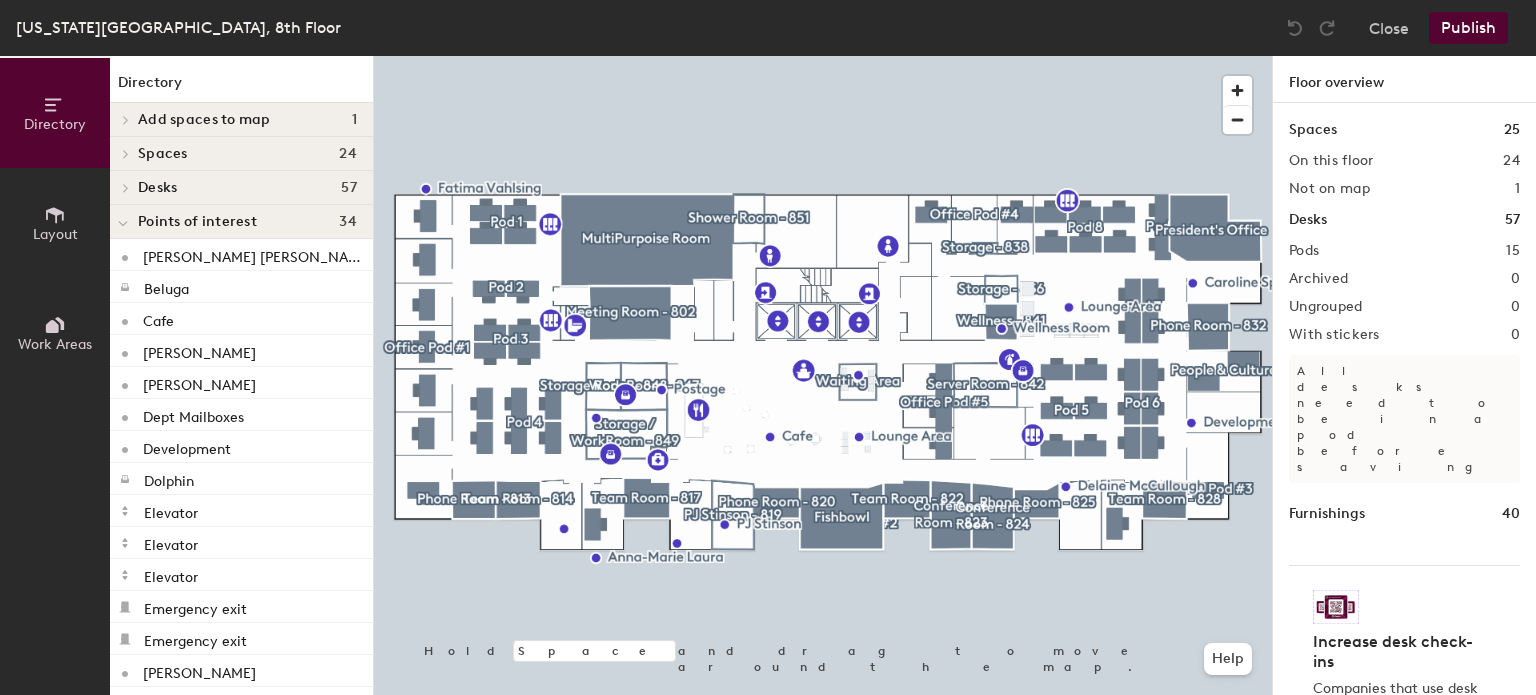 click 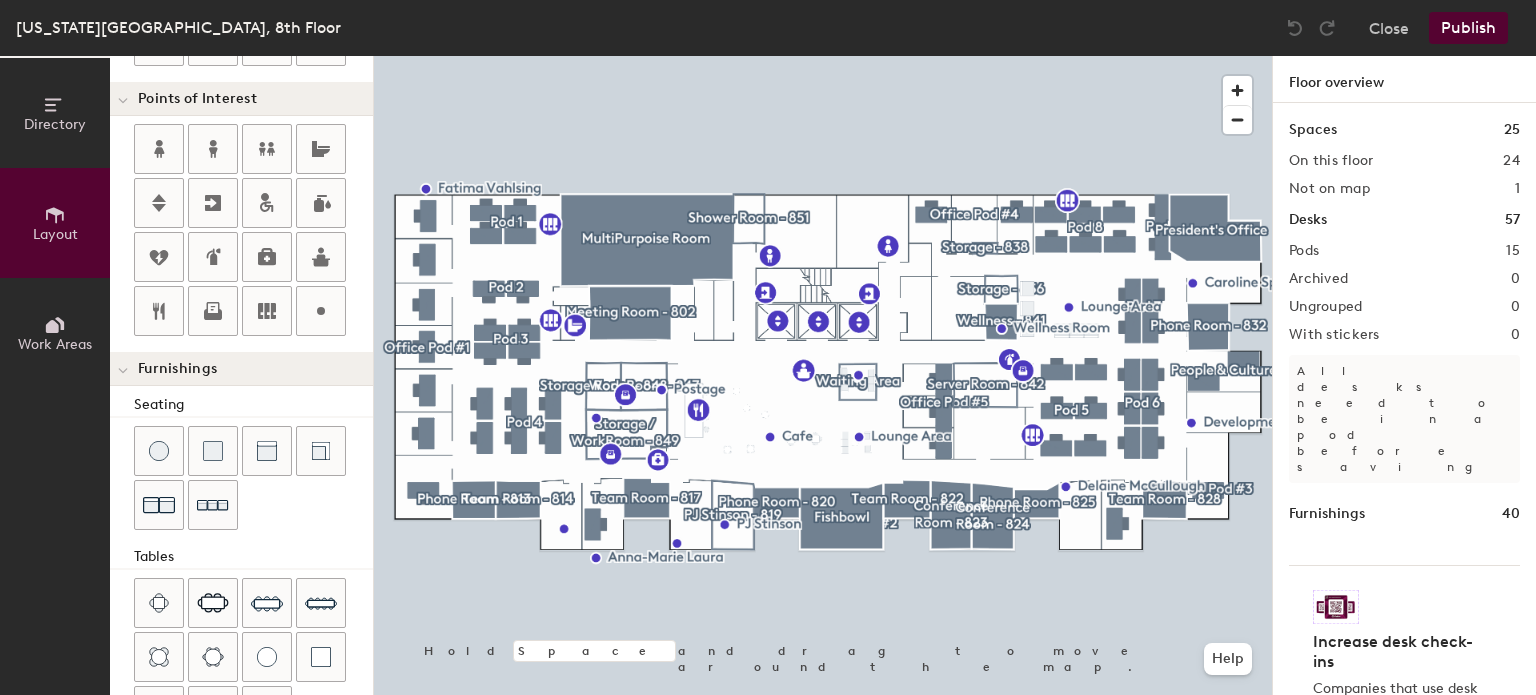 scroll, scrollTop: 400, scrollLeft: 0, axis: vertical 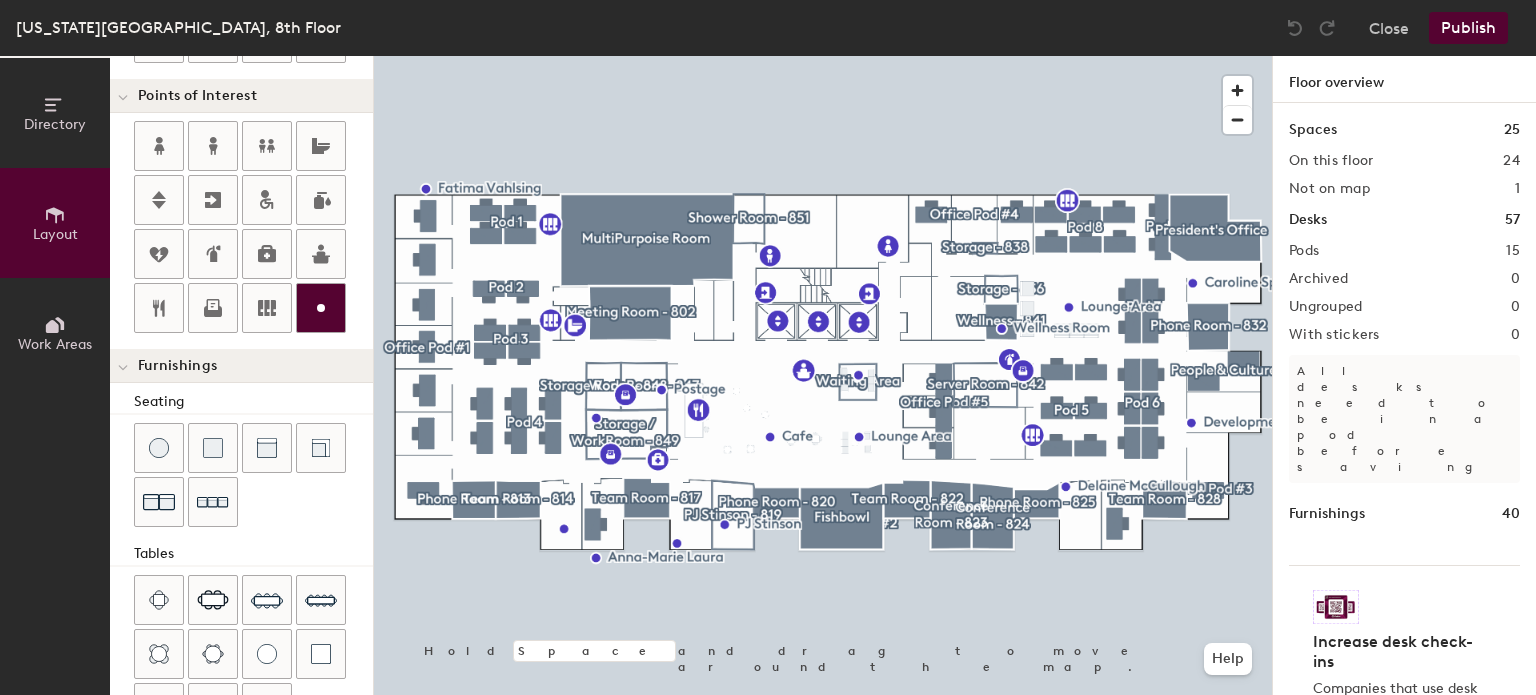 click 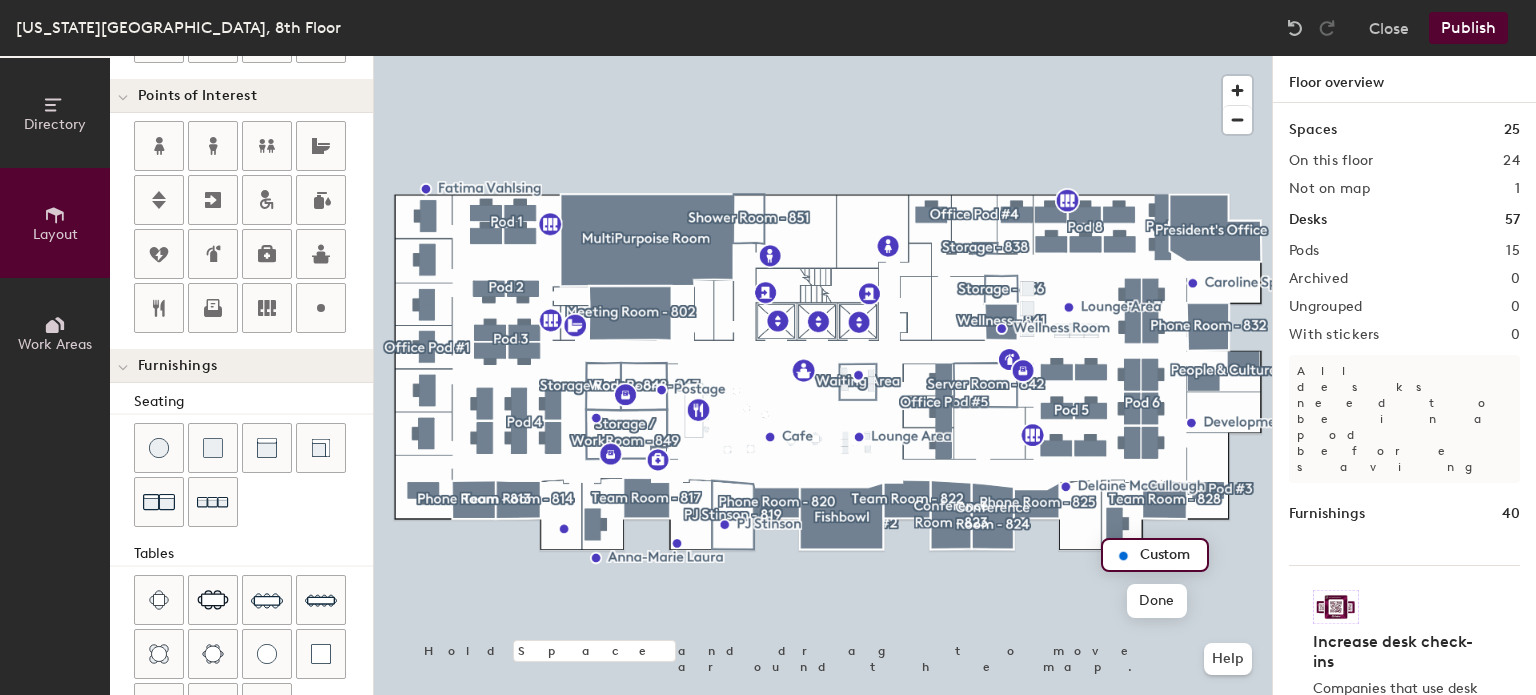 type on "20" 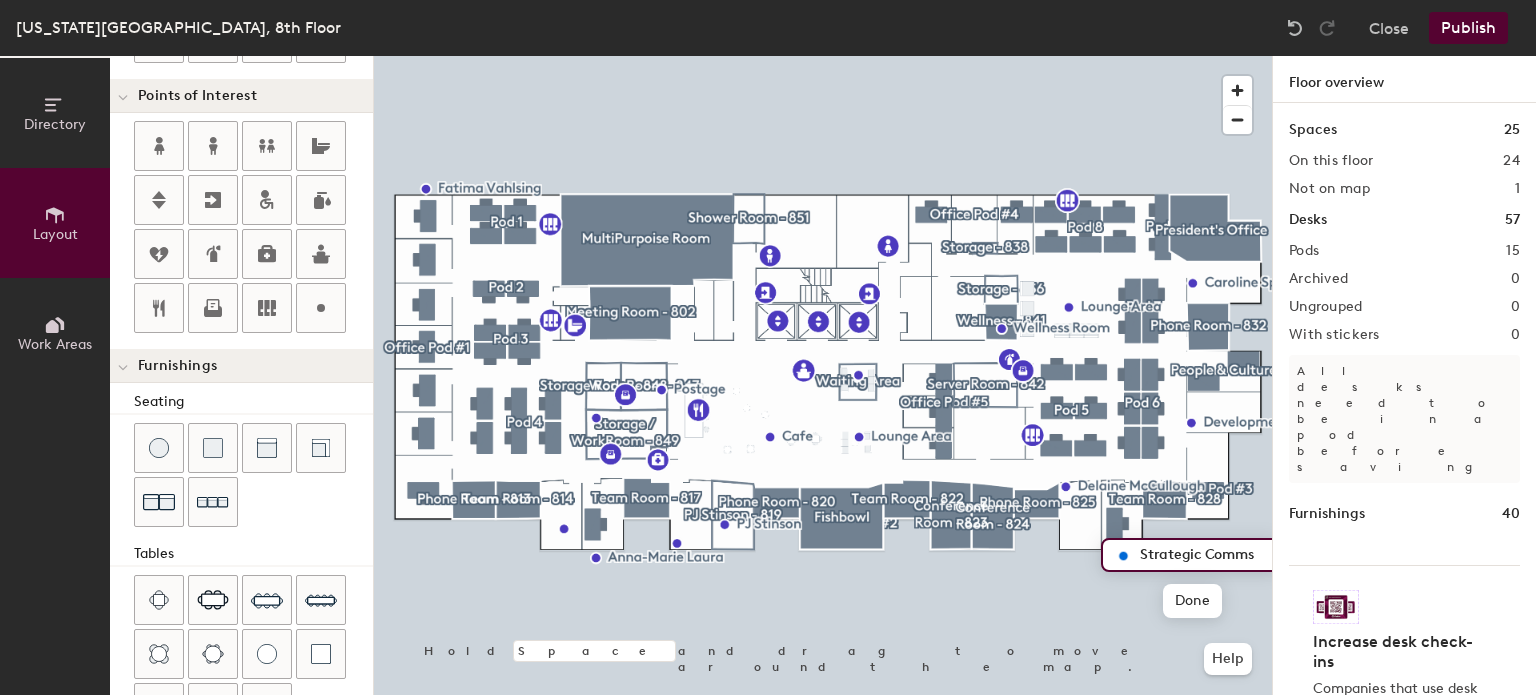 scroll, scrollTop: 0, scrollLeft: 0, axis: both 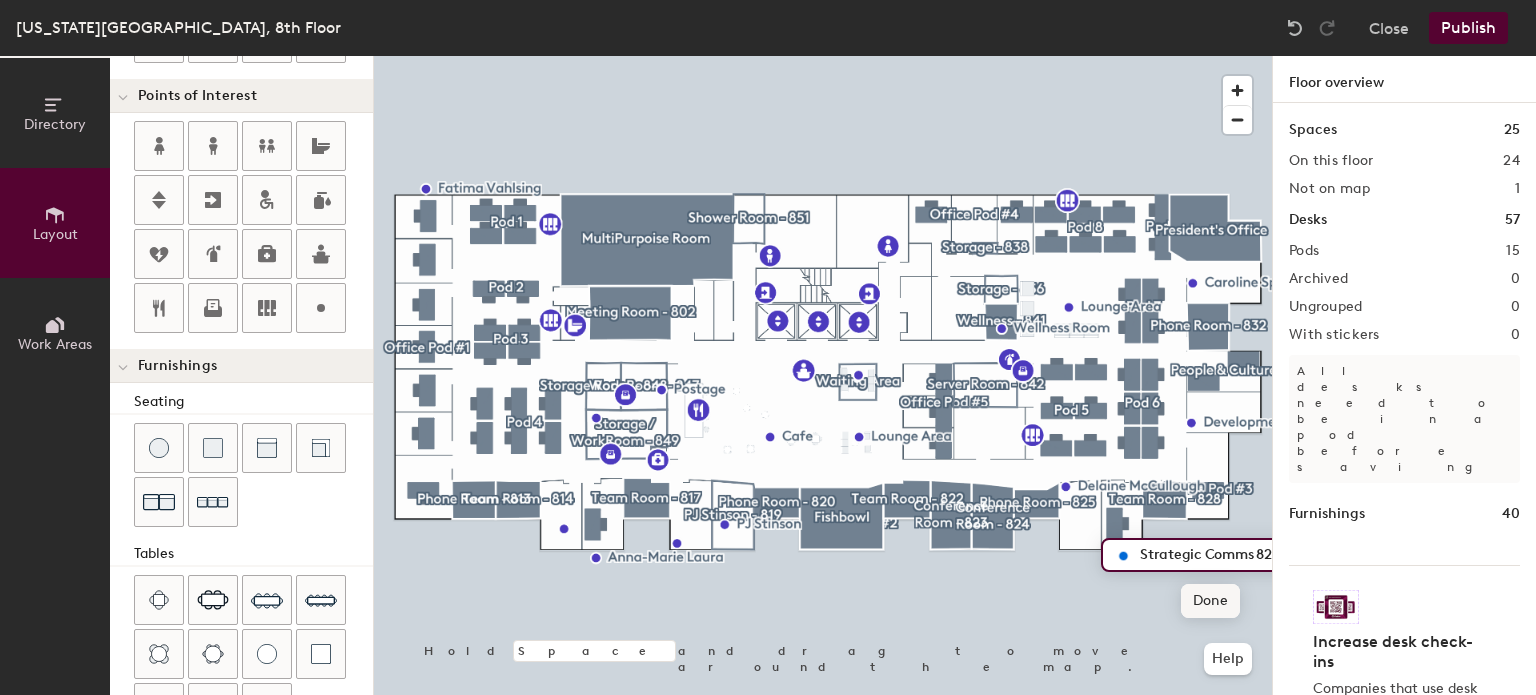 type on "Strategic Comms 827" 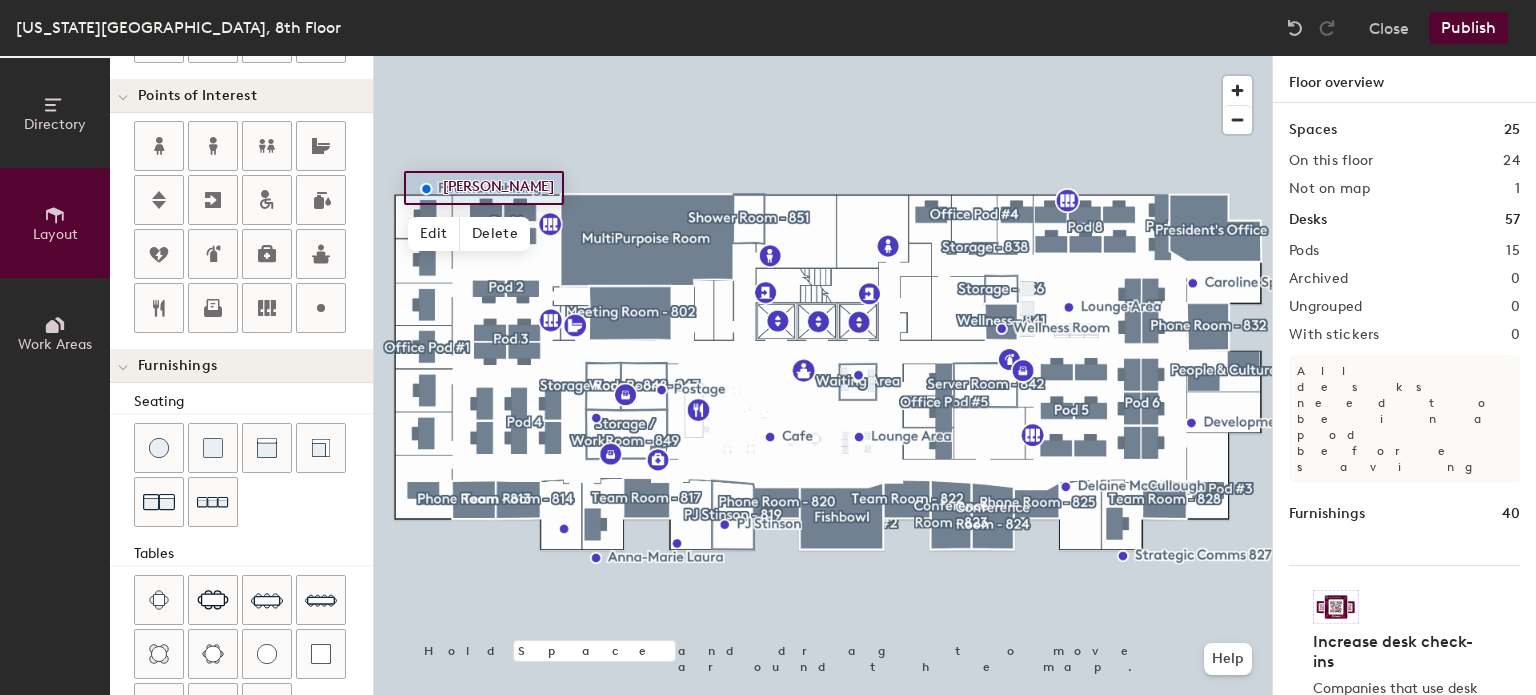 type on "20" 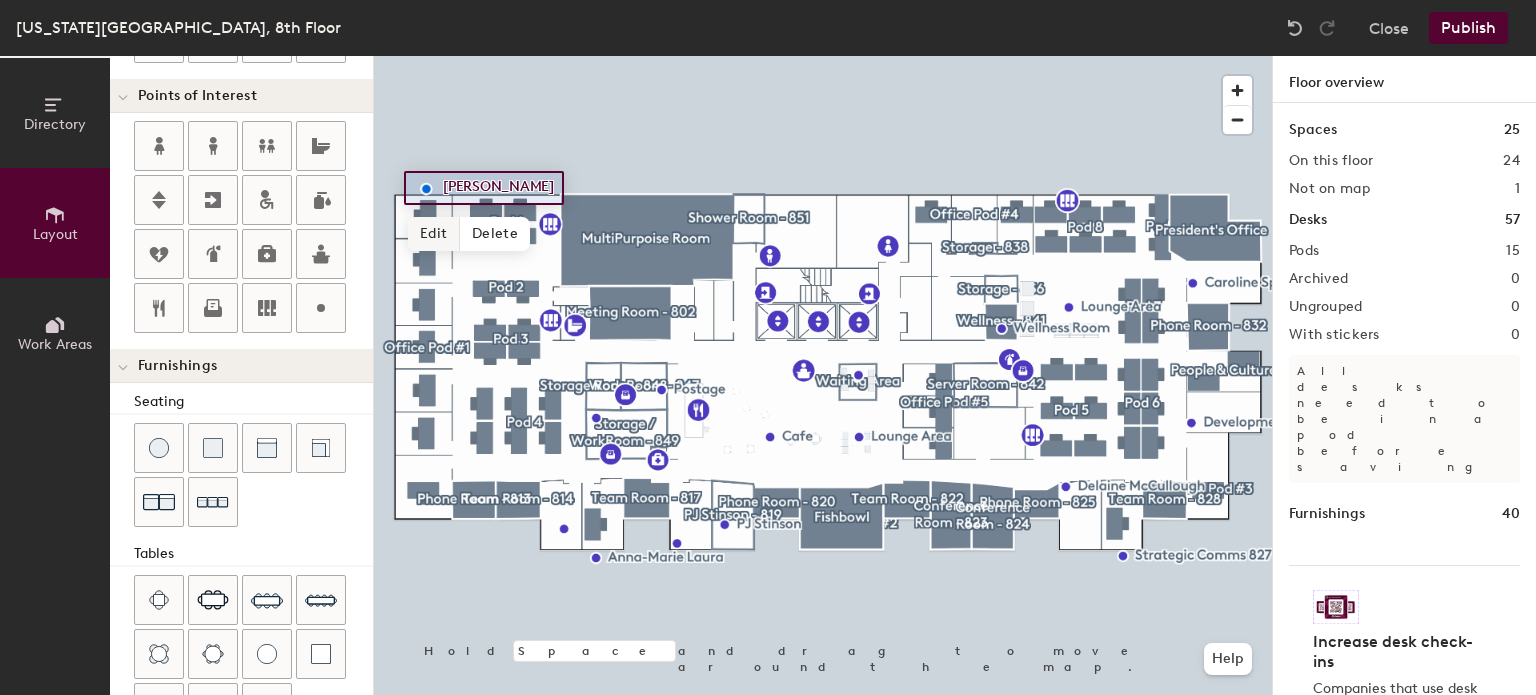 click on "Edit" 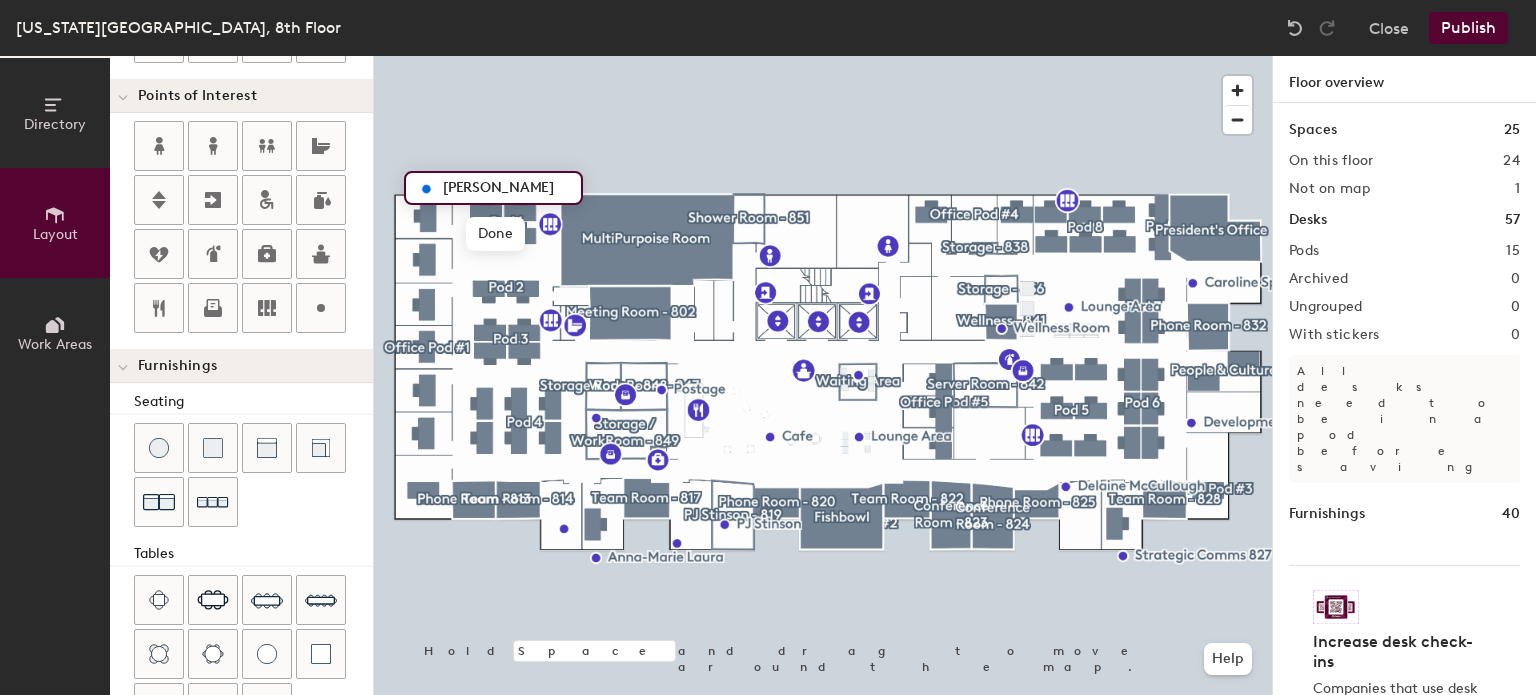 click on "[PERSON_NAME]" 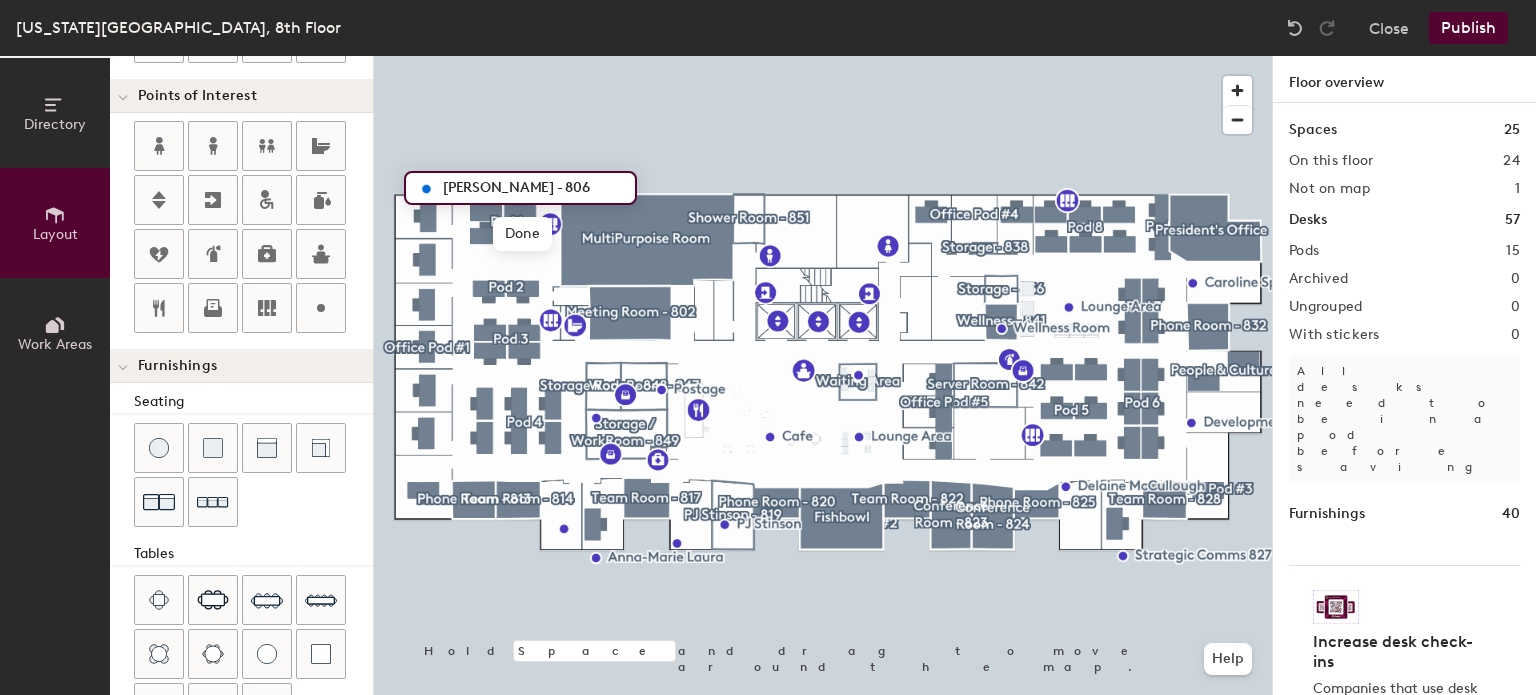 type on "[PERSON_NAME] - 806" 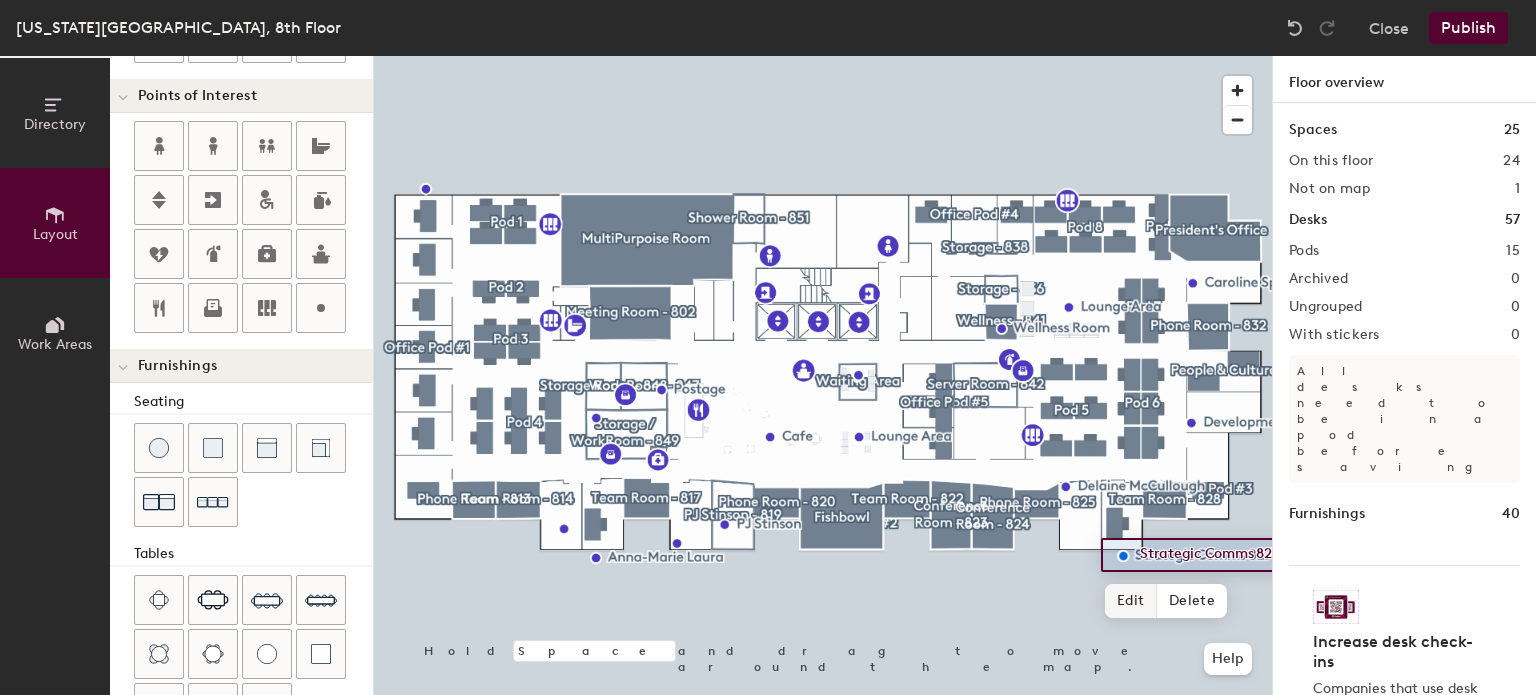 type on "20" 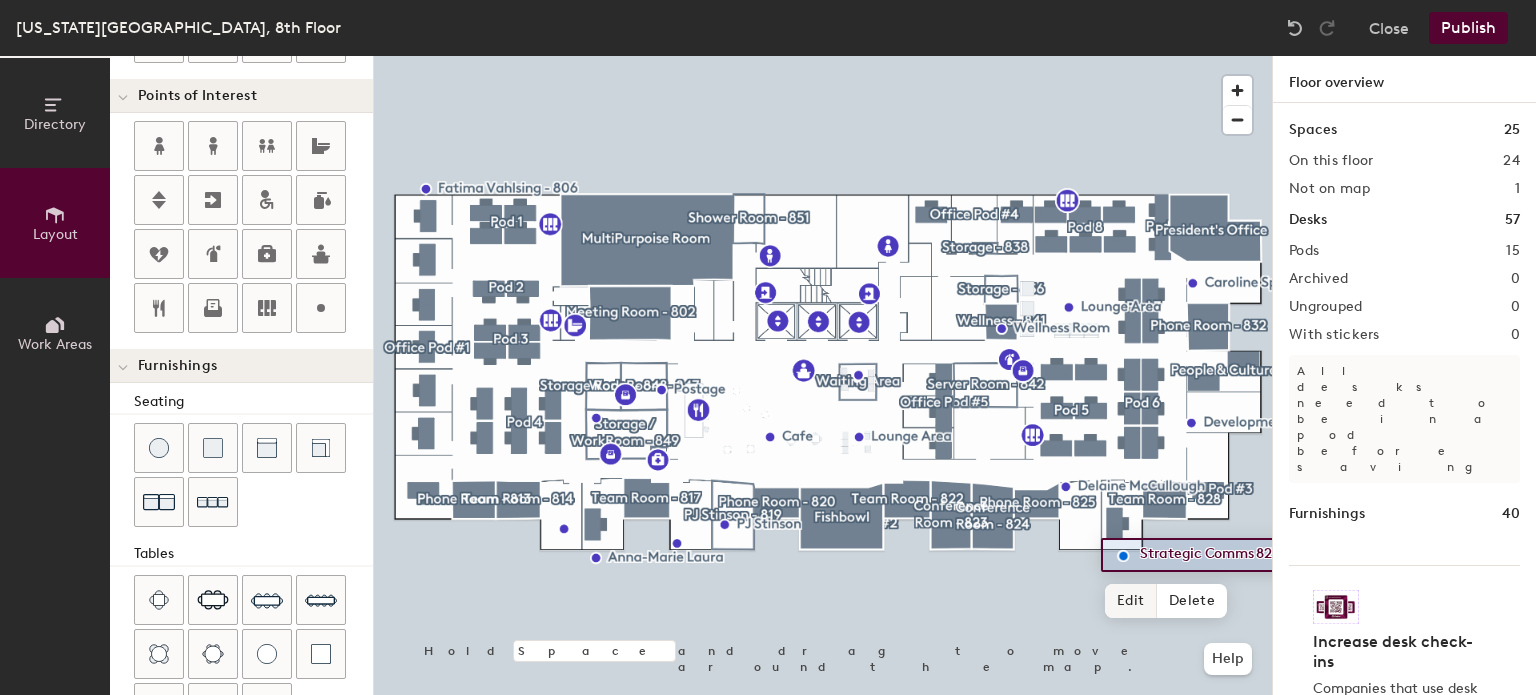 click on "Edit" 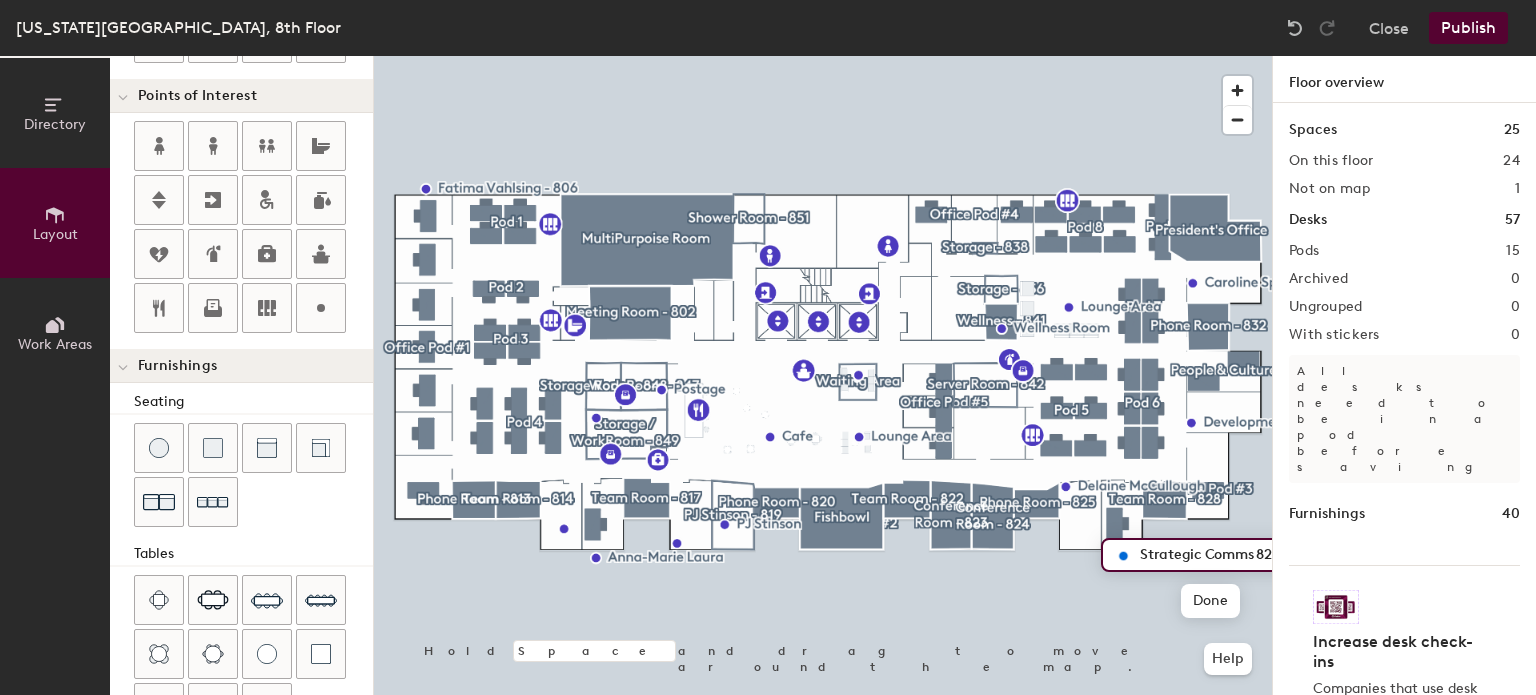 click on "Strategic Comms 827" 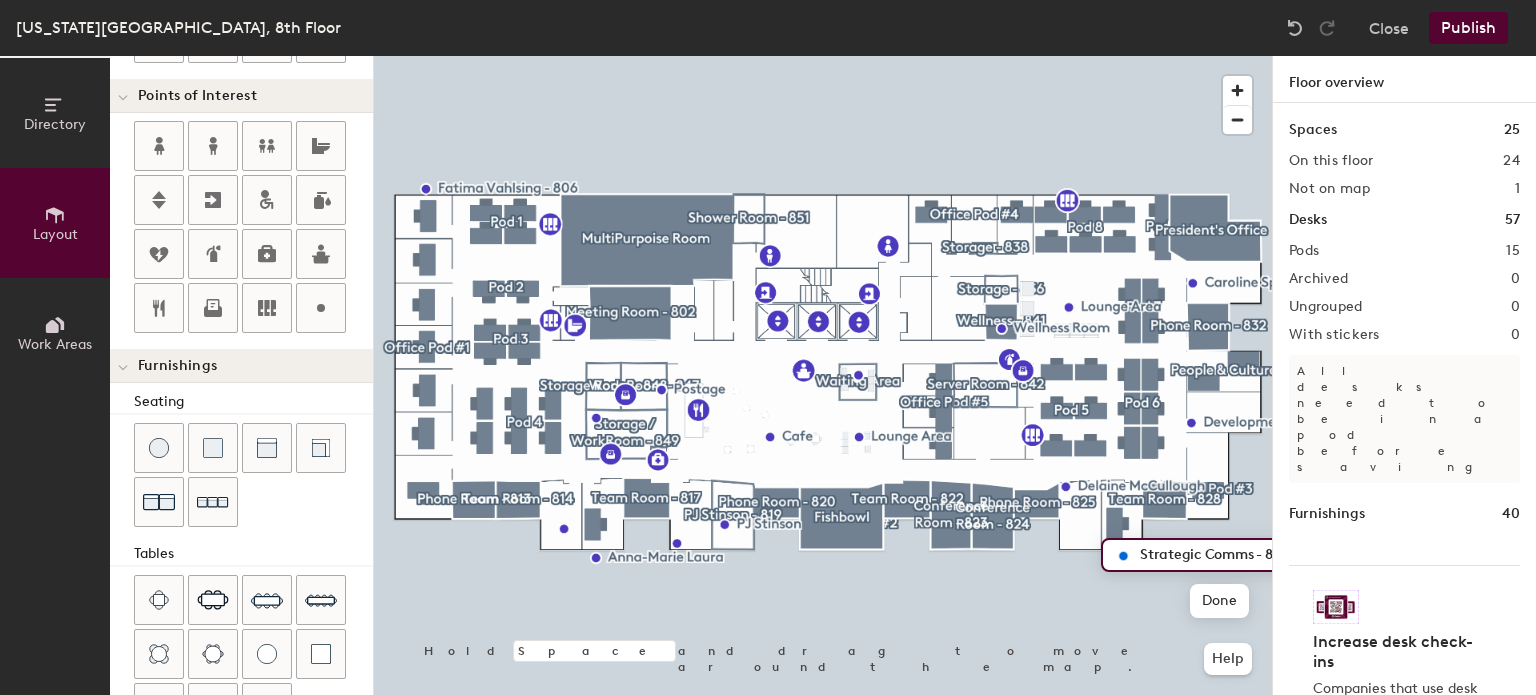 type on "Strategic Comms - 827" 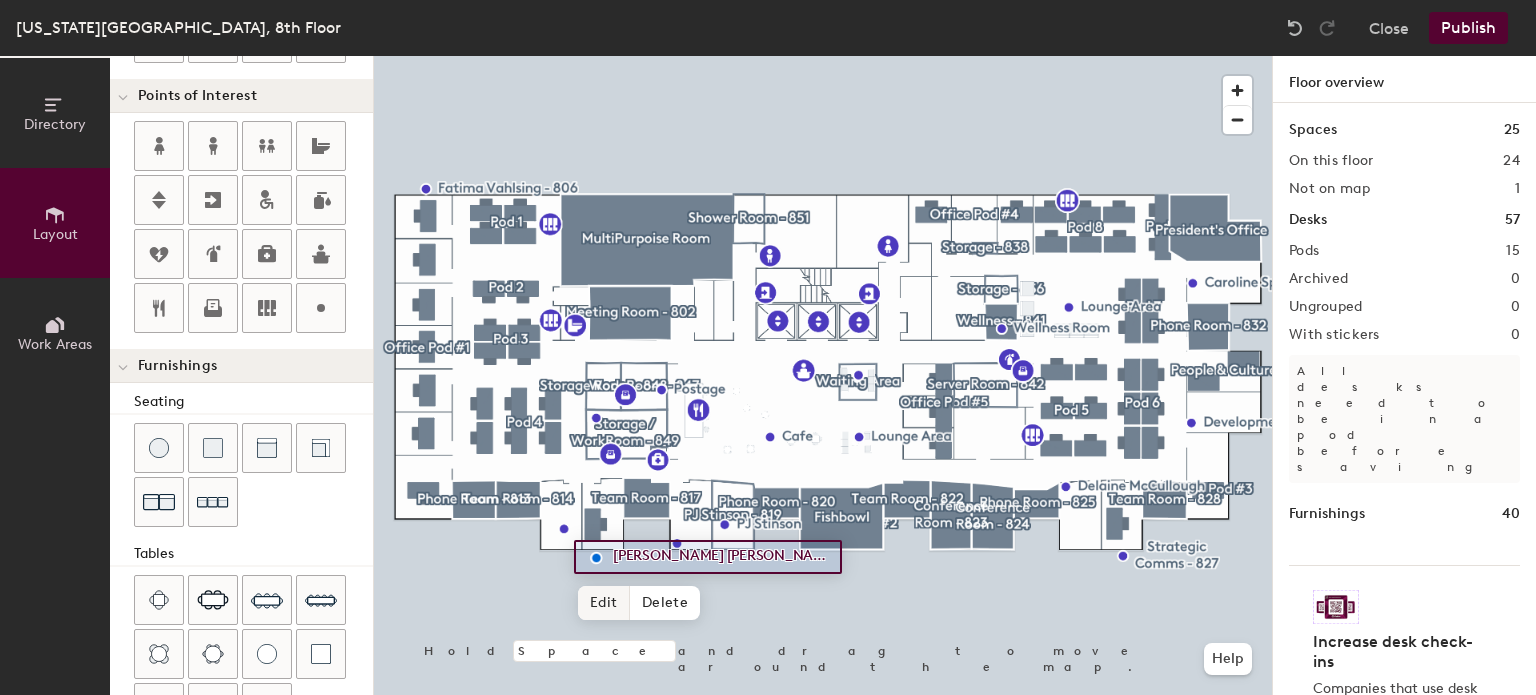 type on "20" 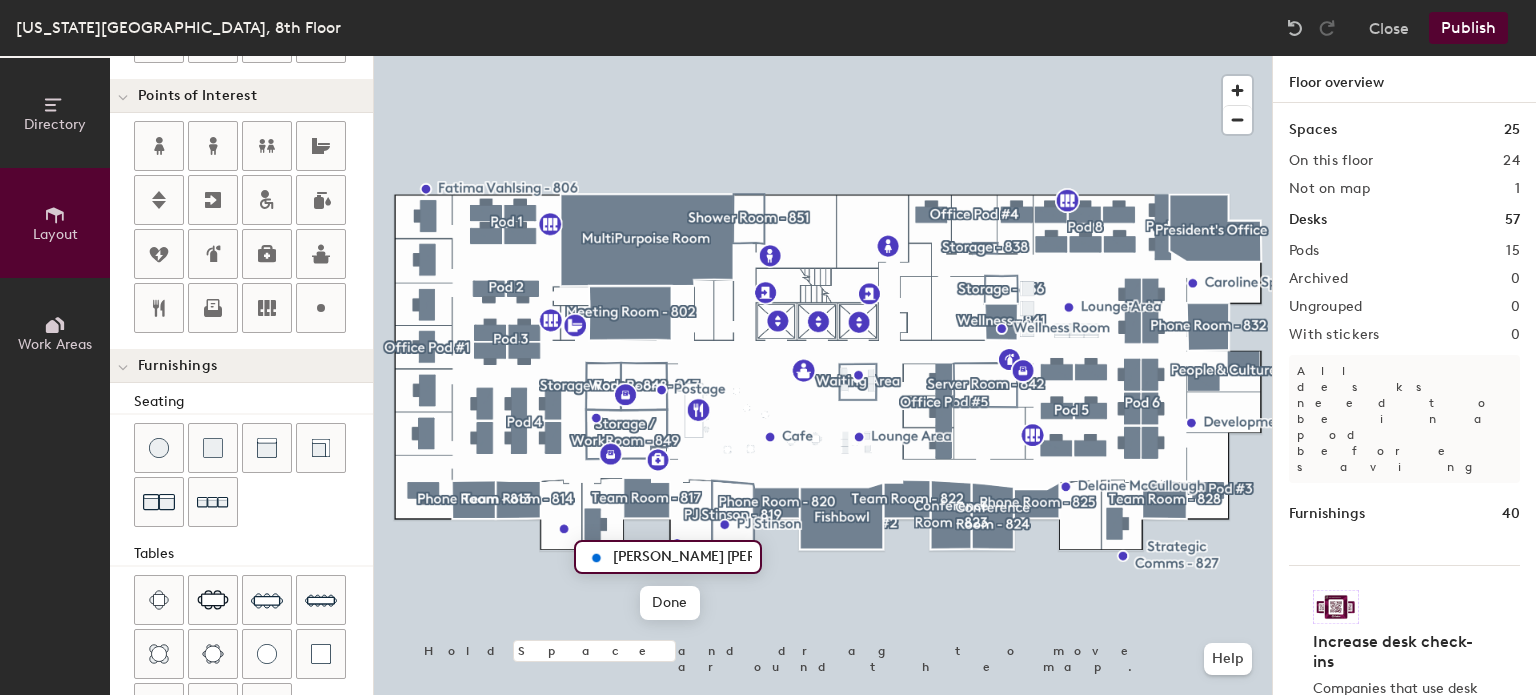 click on "[PERSON_NAME] [PERSON_NAME]" 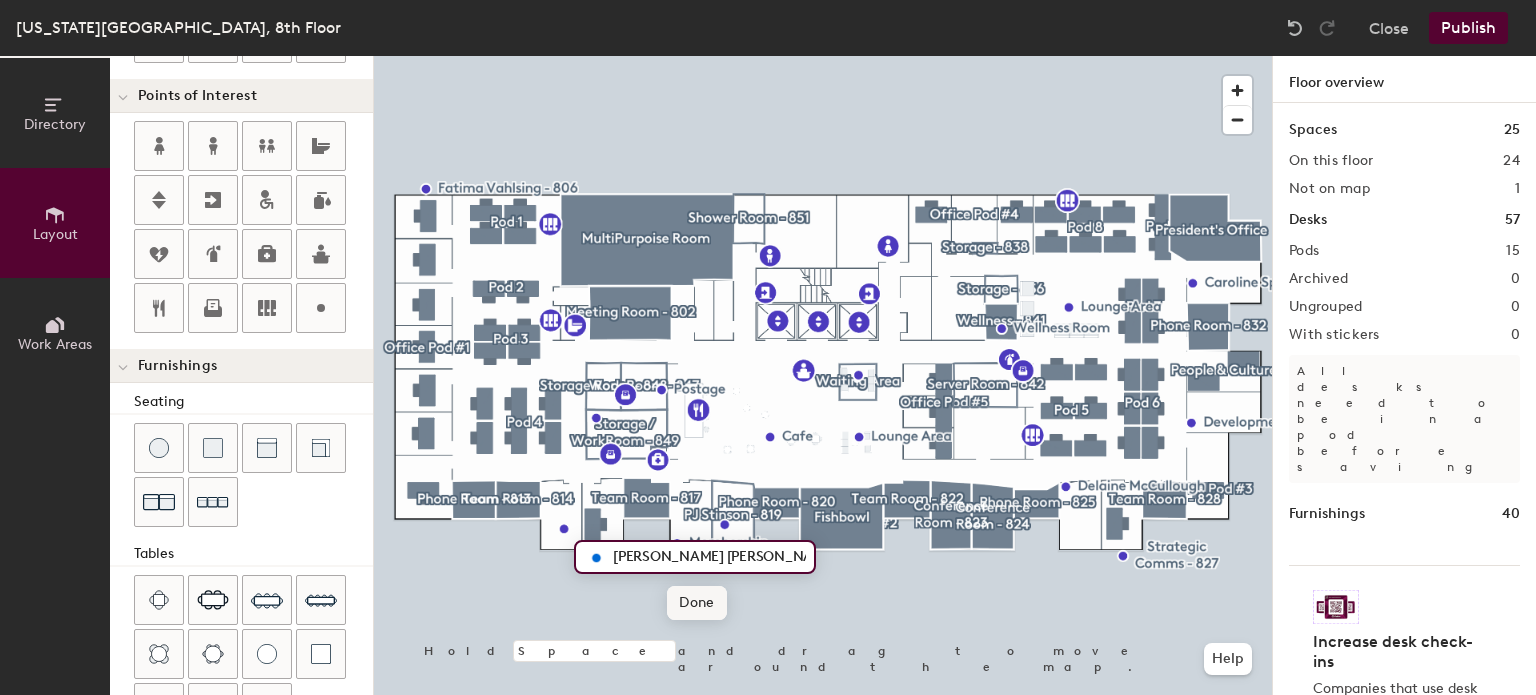 type on "[PERSON_NAME] [PERSON_NAME] - 816" 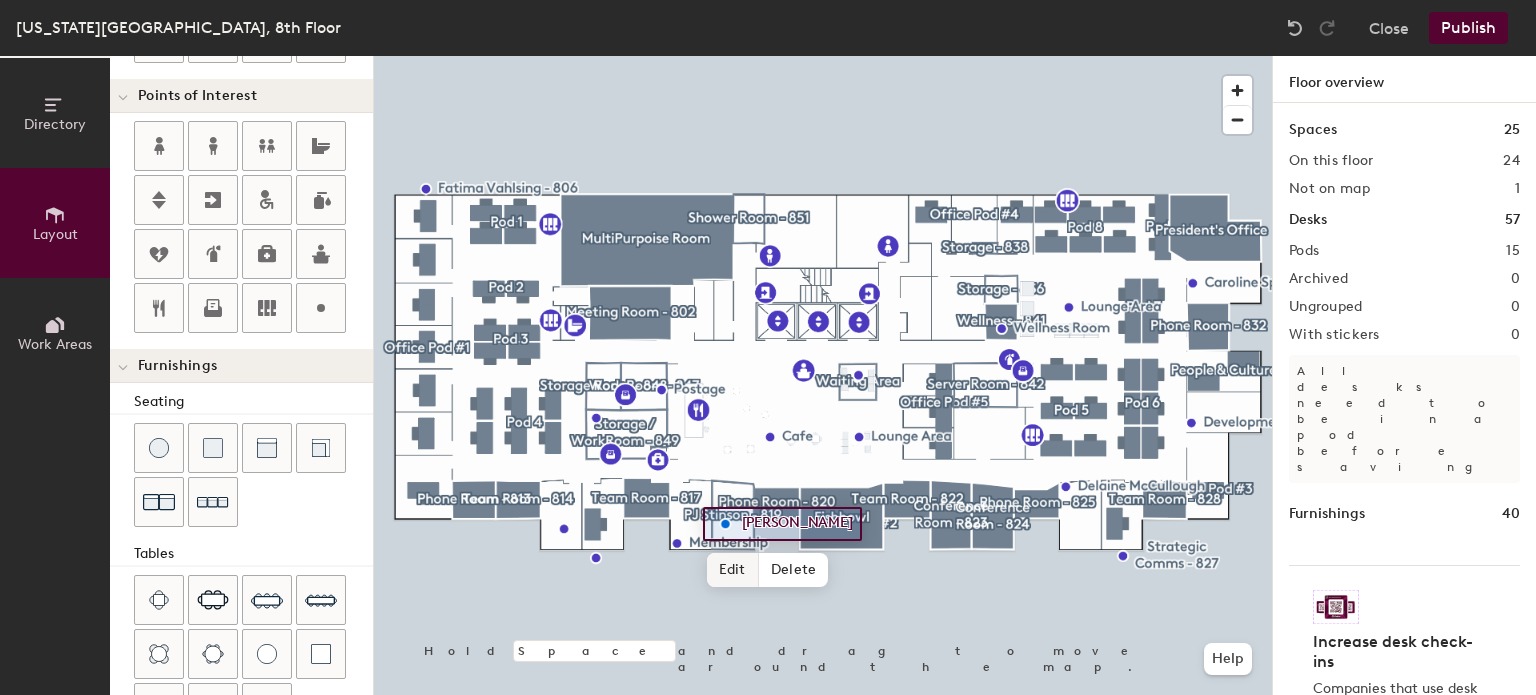 type on "20" 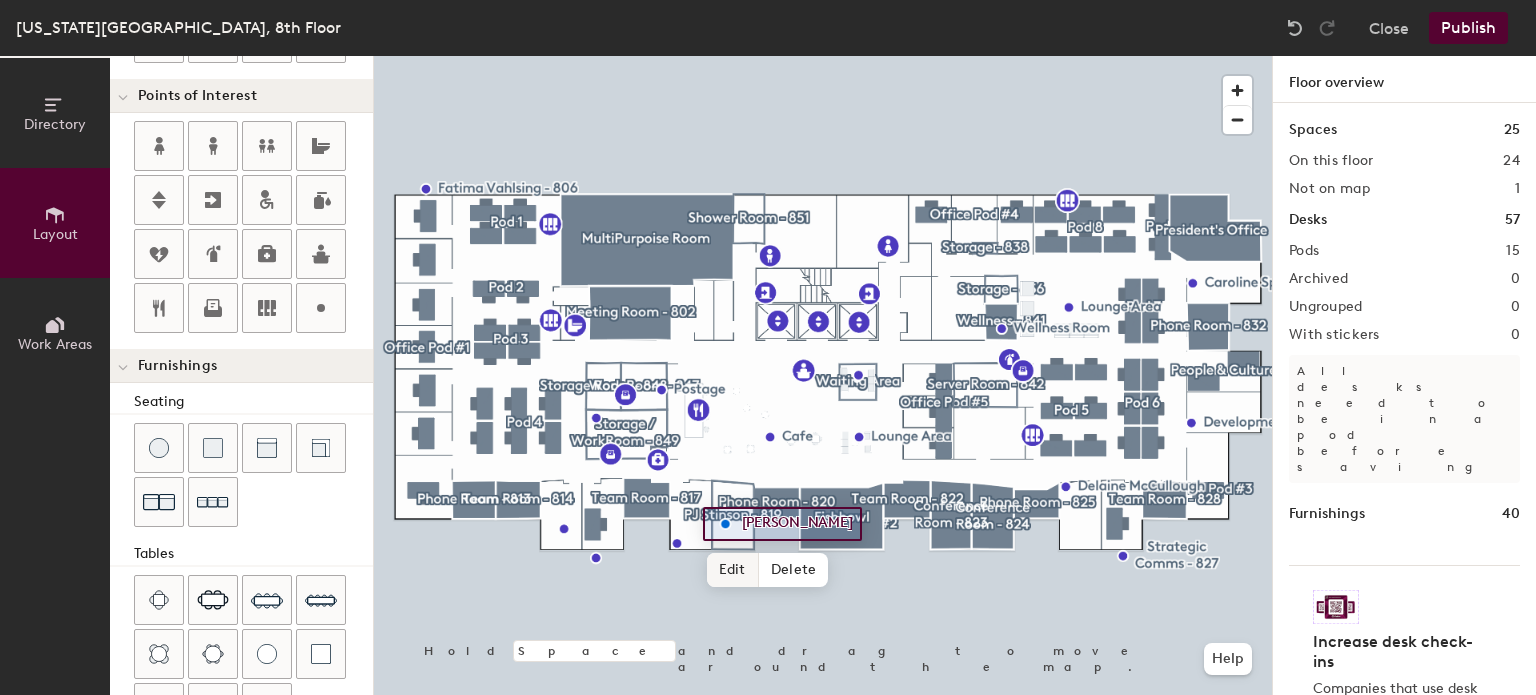 click on "Edit" 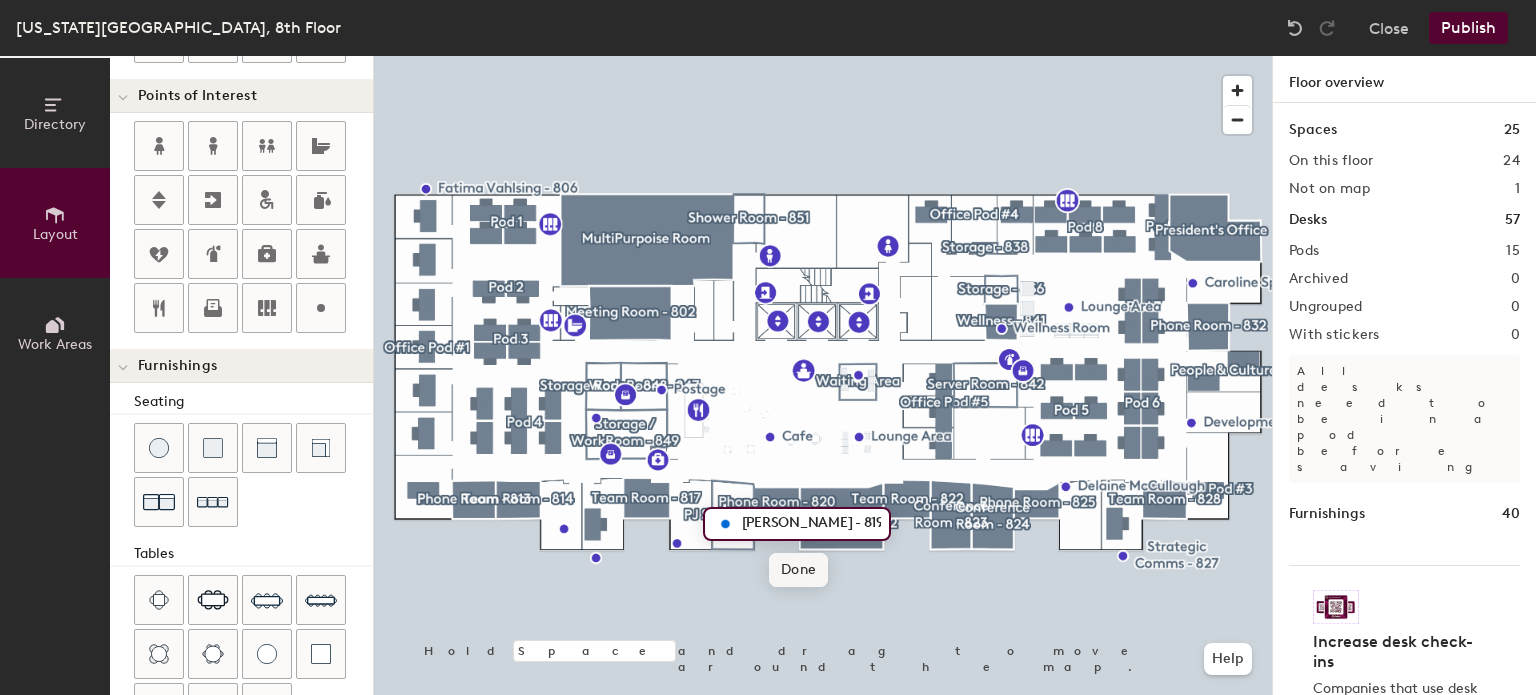 type on "[PERSON_NAME] - 819" 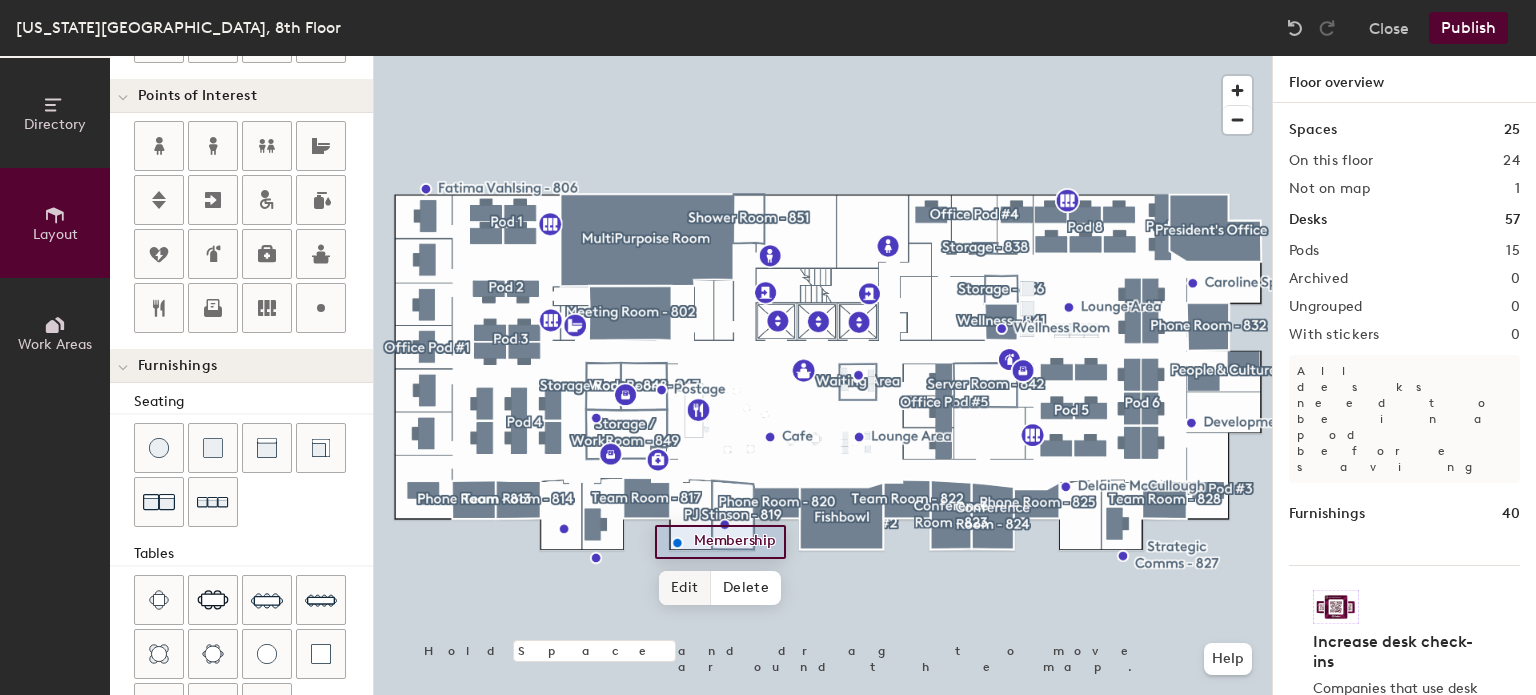 type on "20" 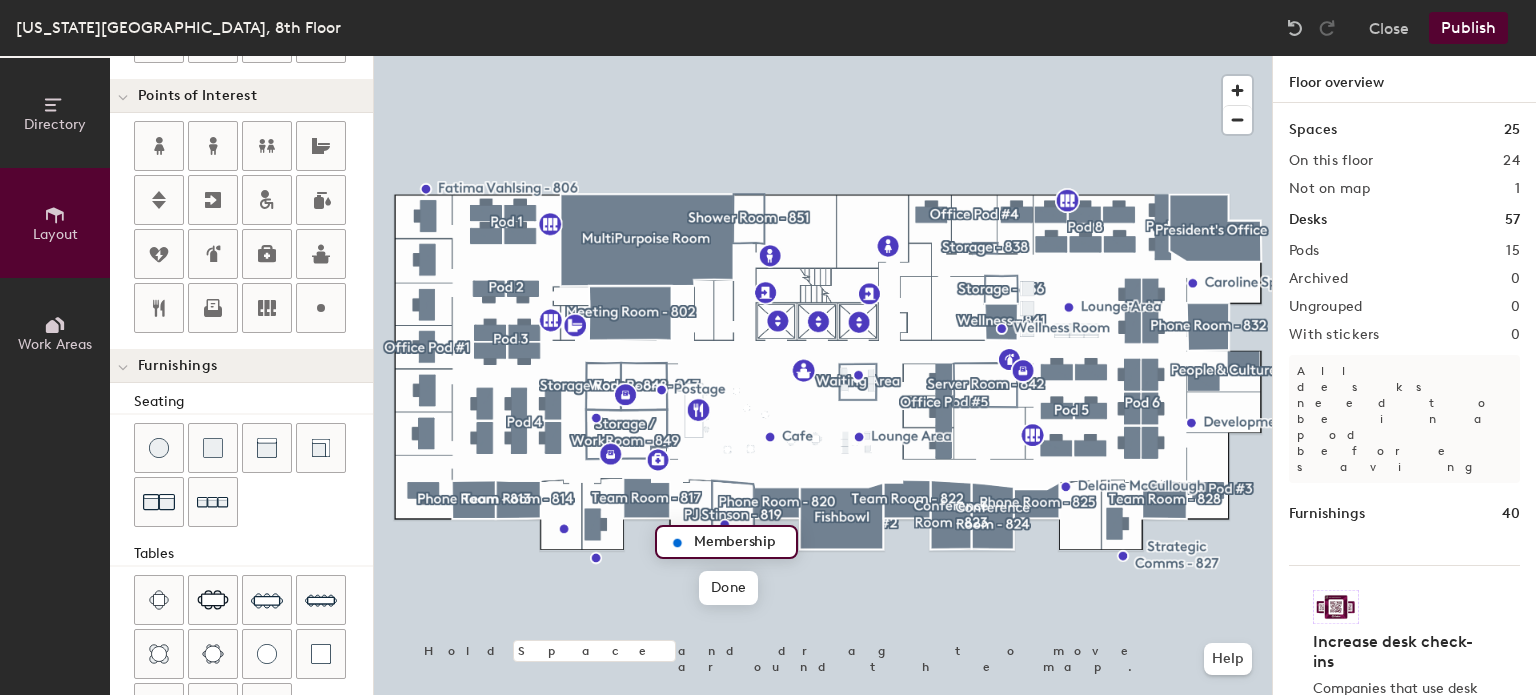 click on "Membership" 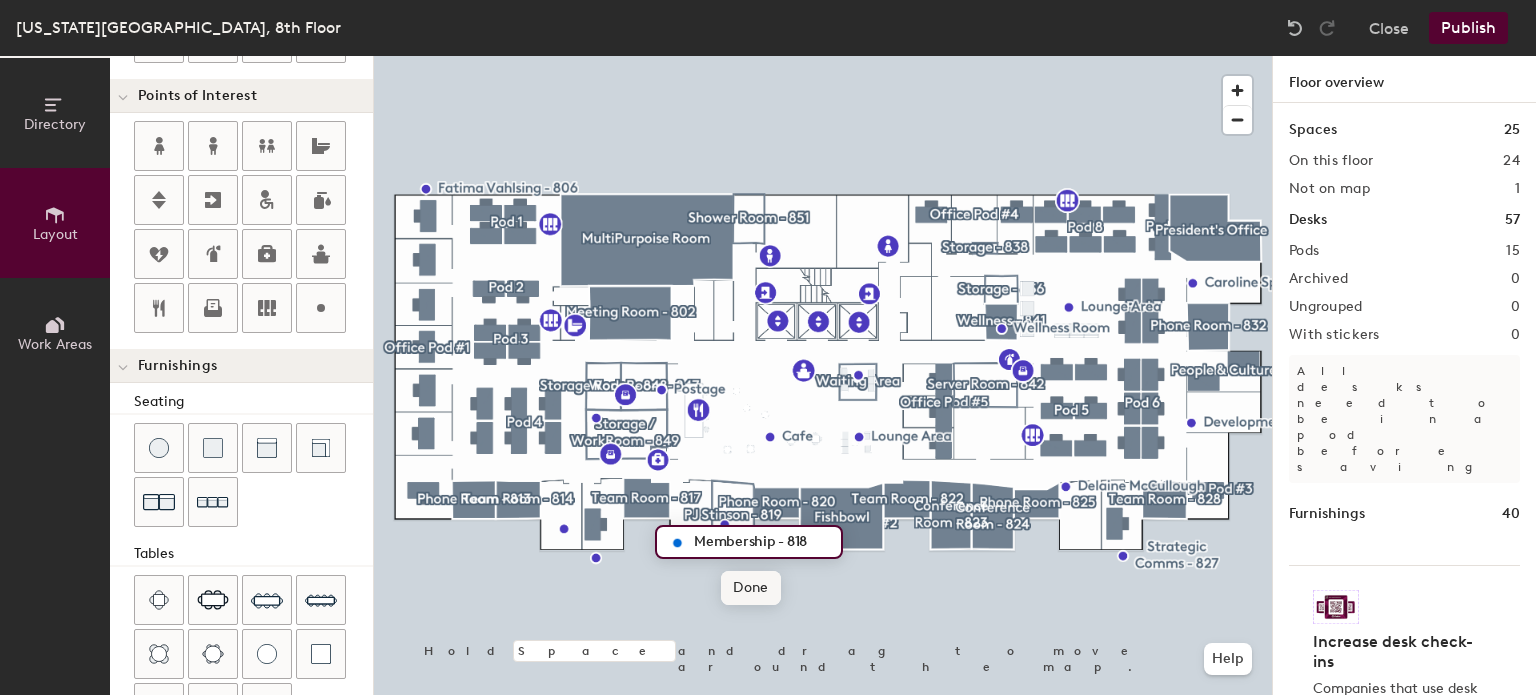 type on "Membership - 818" 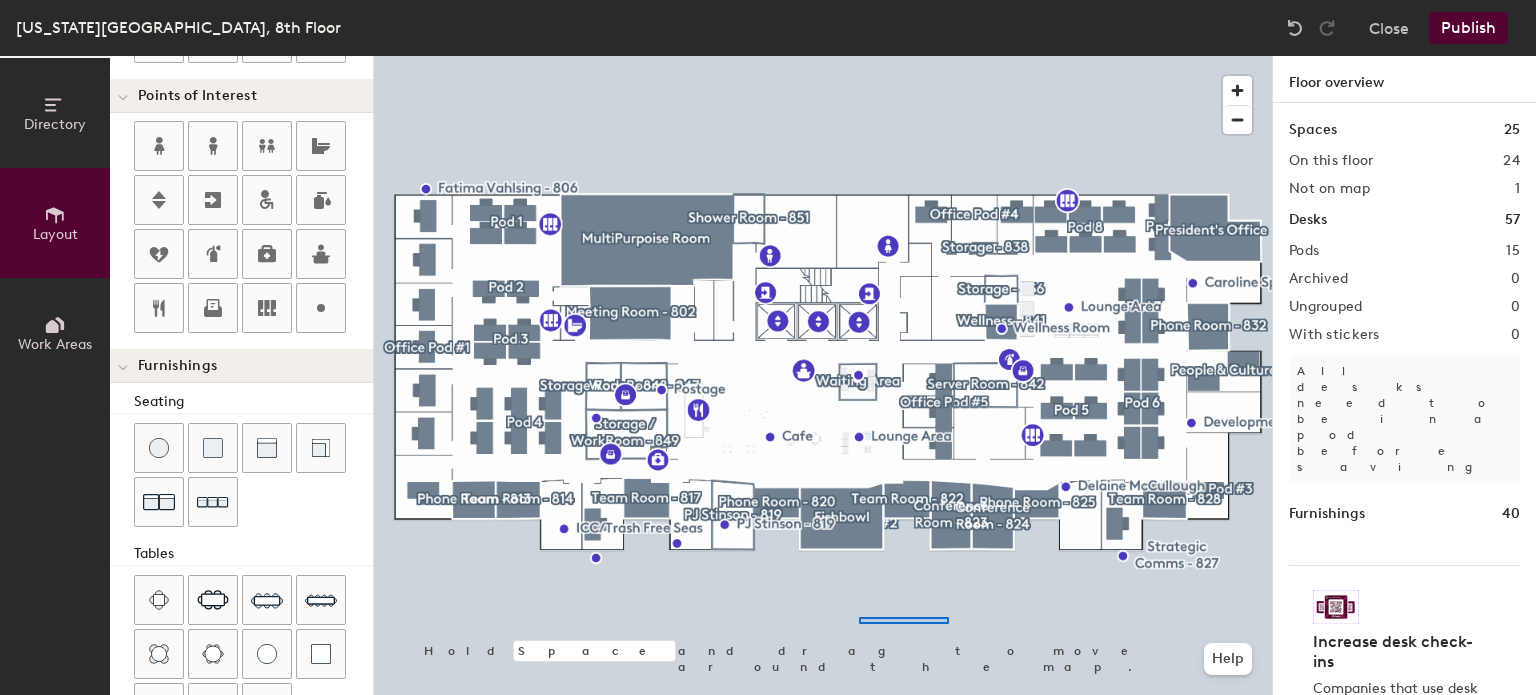click 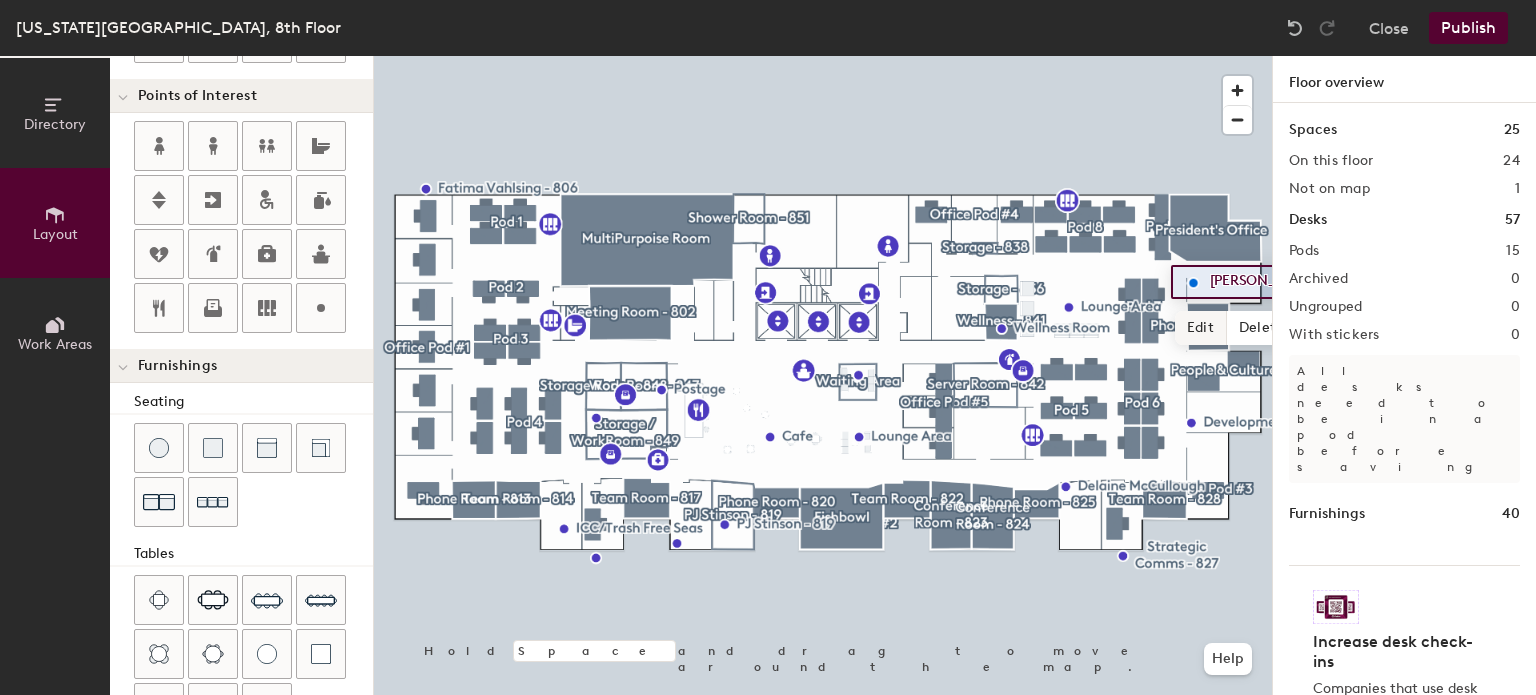 click on "Edit" 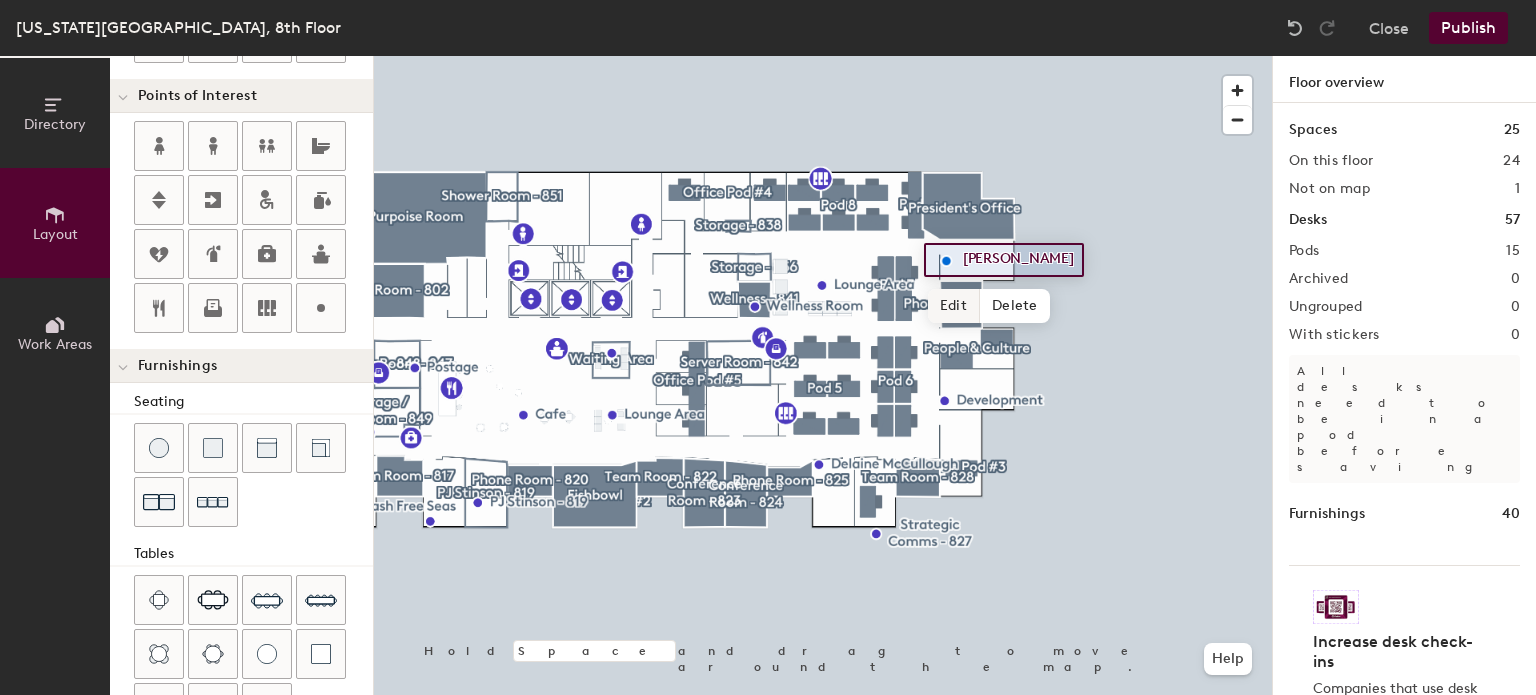 click on "Edit" 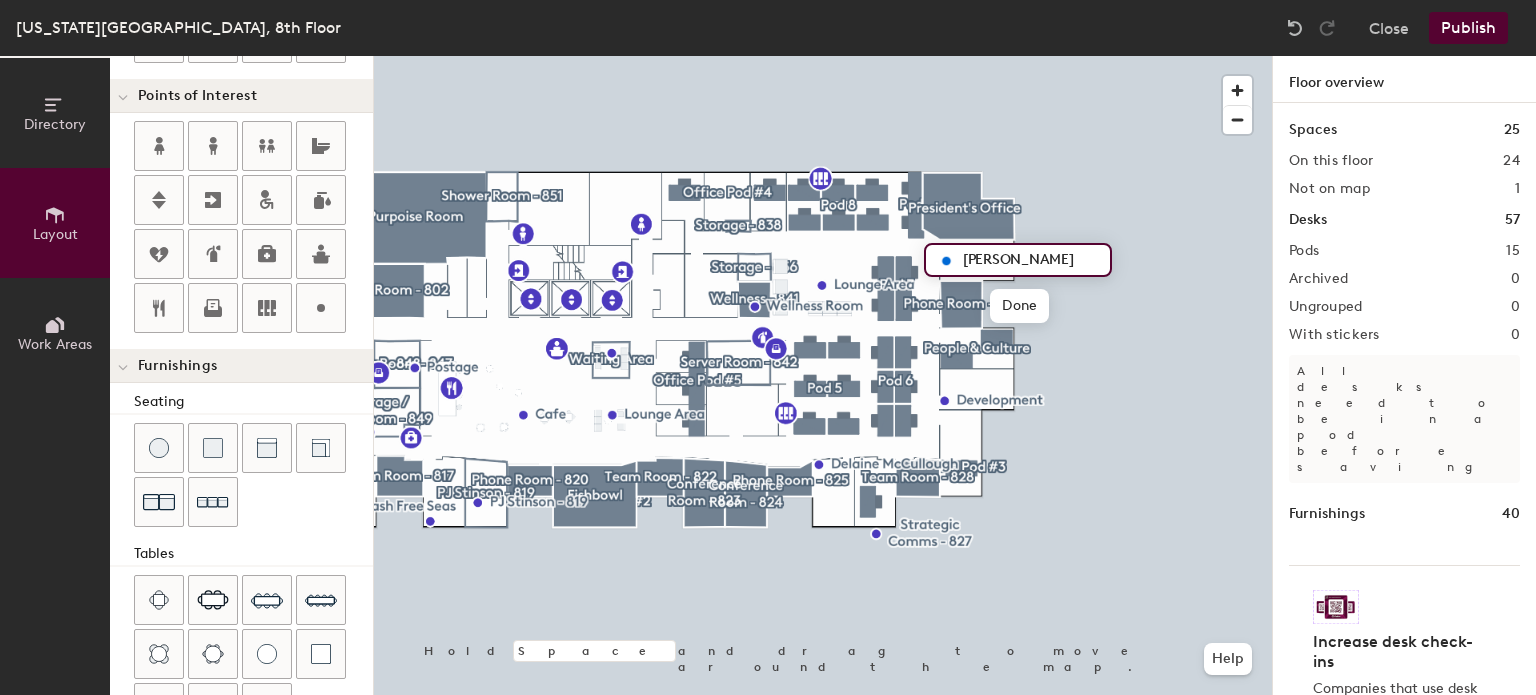 click on "[PERSON_NAME]" 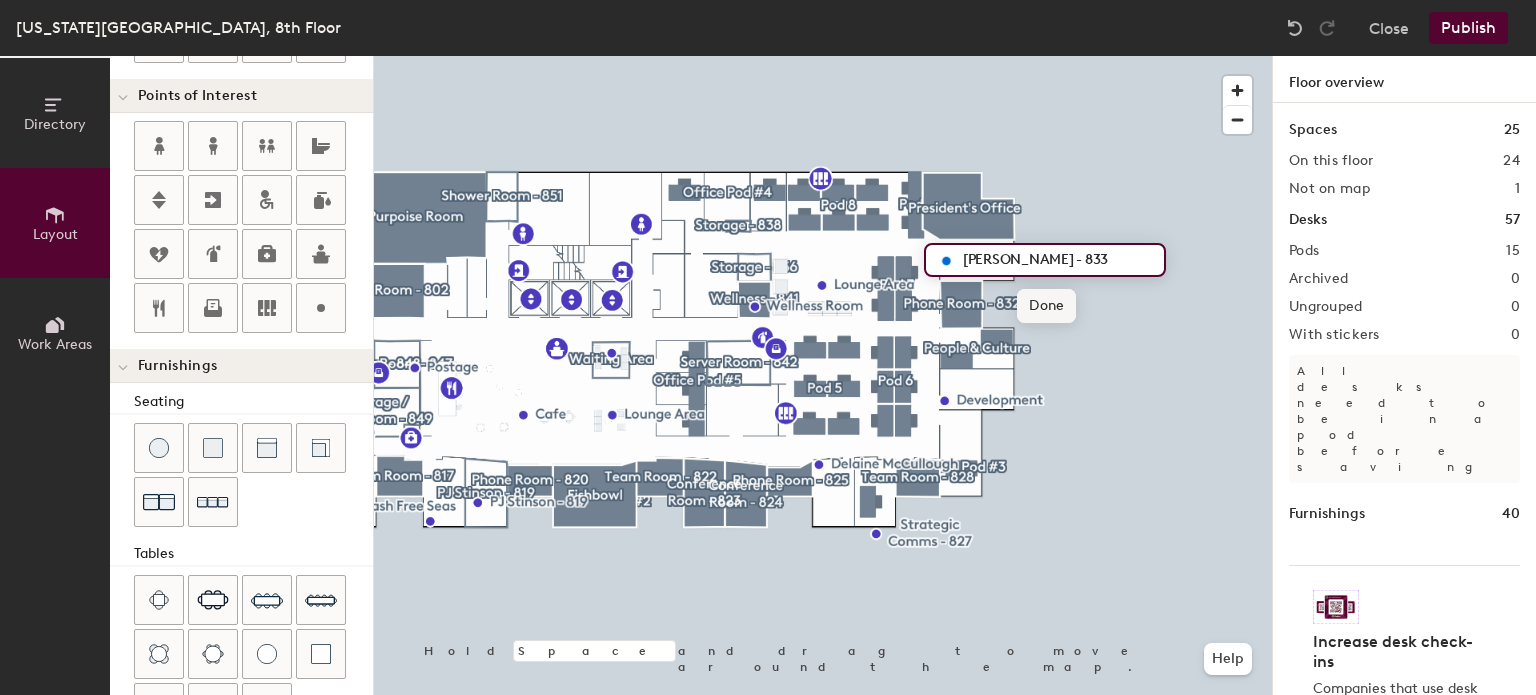 type on "[PERSON_NAME] - 833" 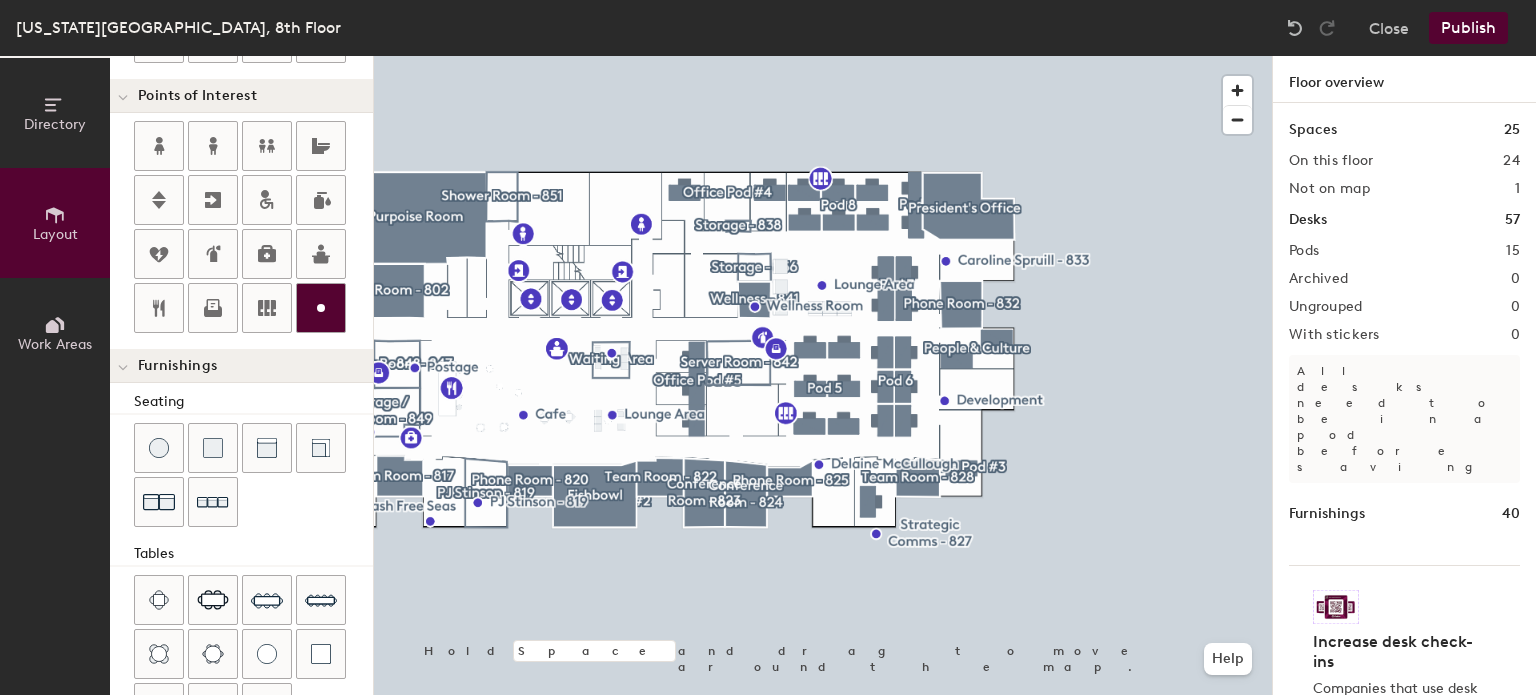 click 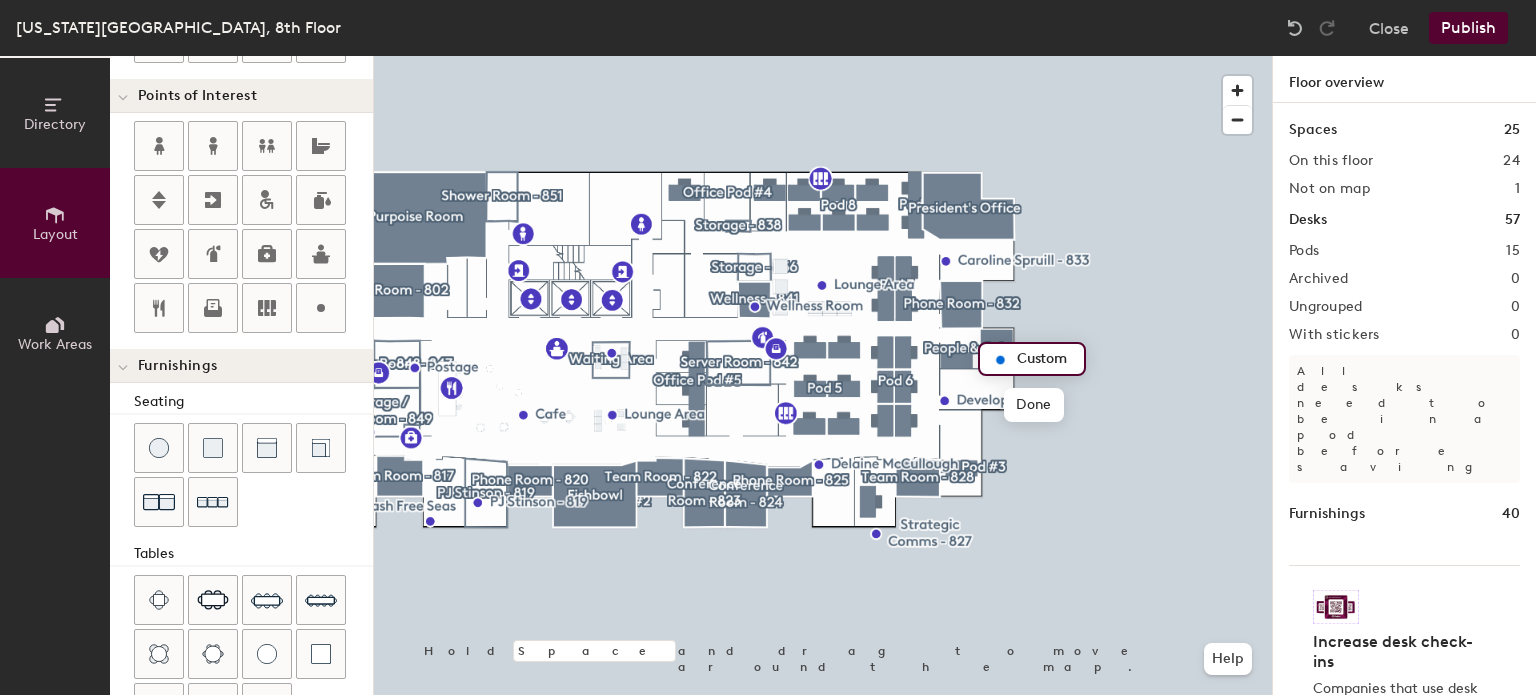 type on "20" 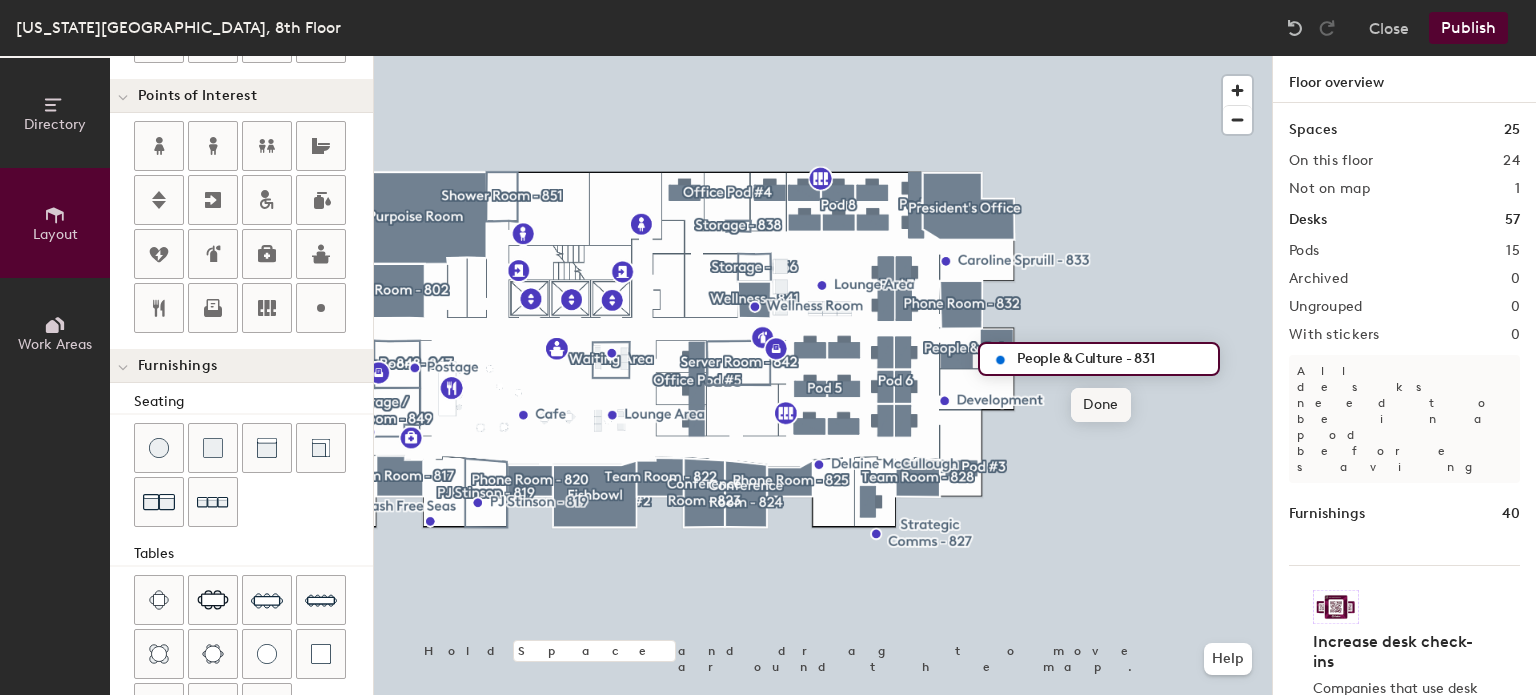 type on "People & Culture - 831" 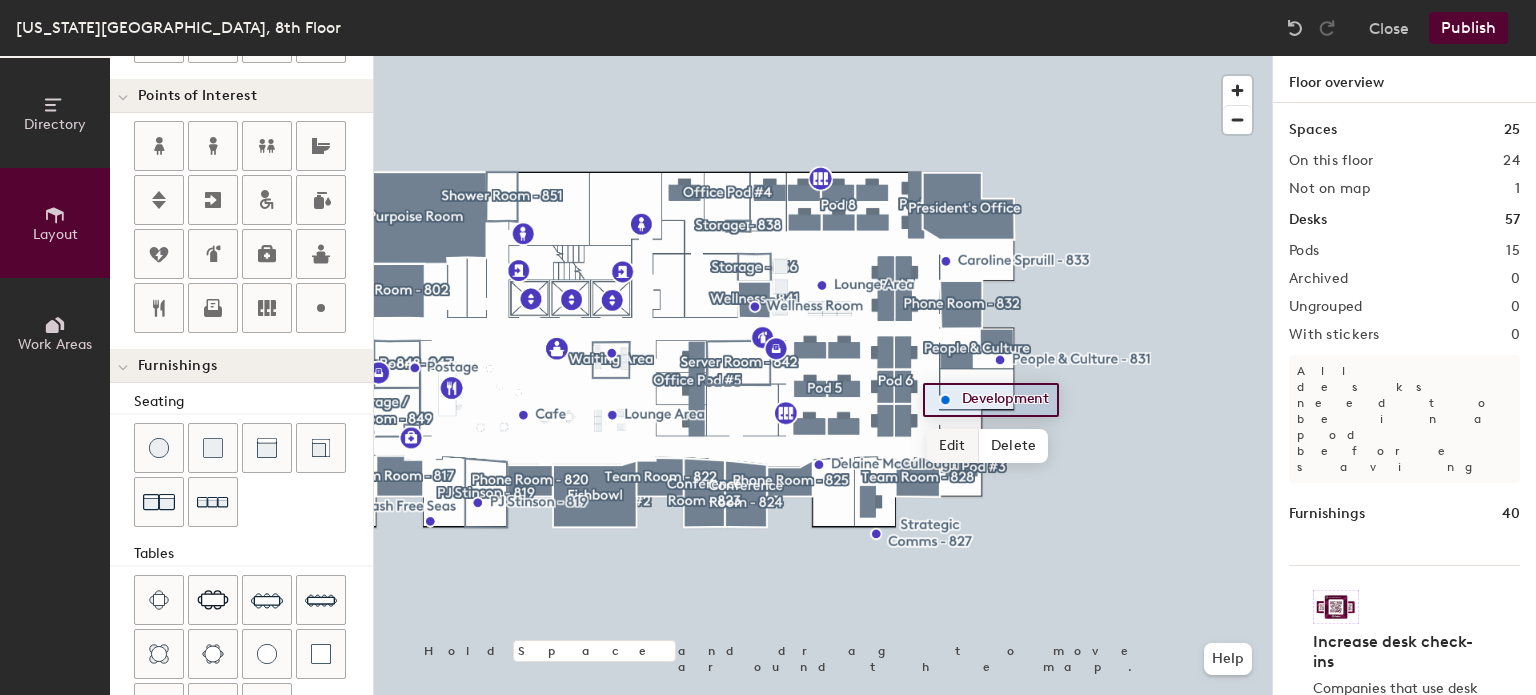type on "20" 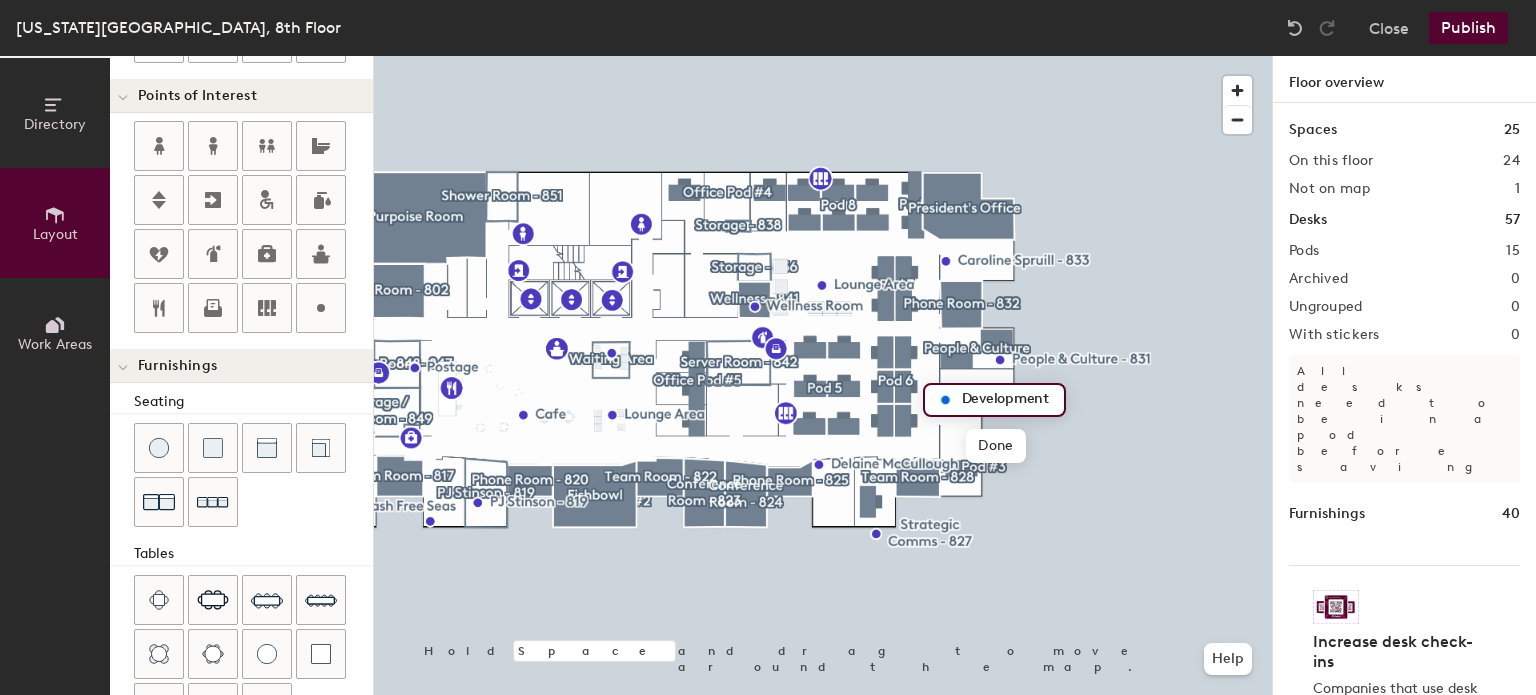 click on "Development" 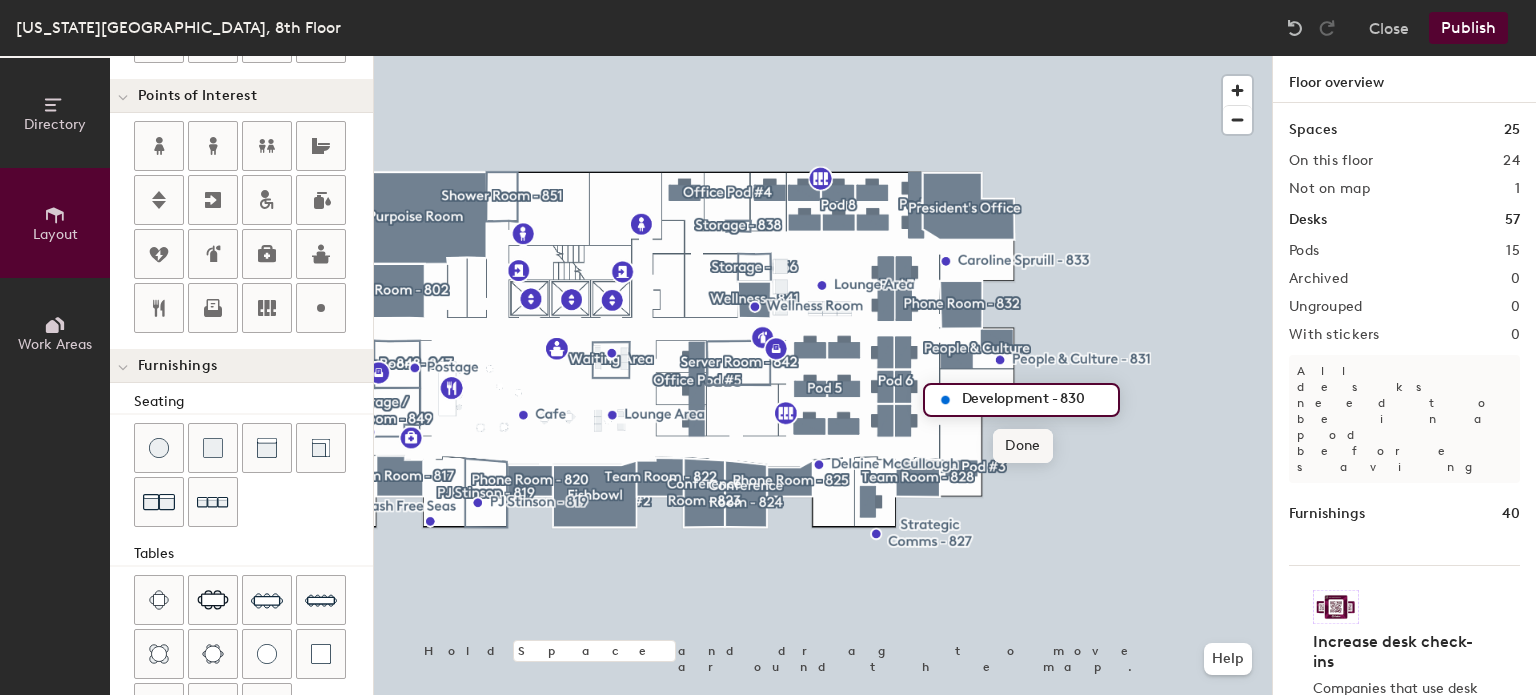 type on "Development - 830" 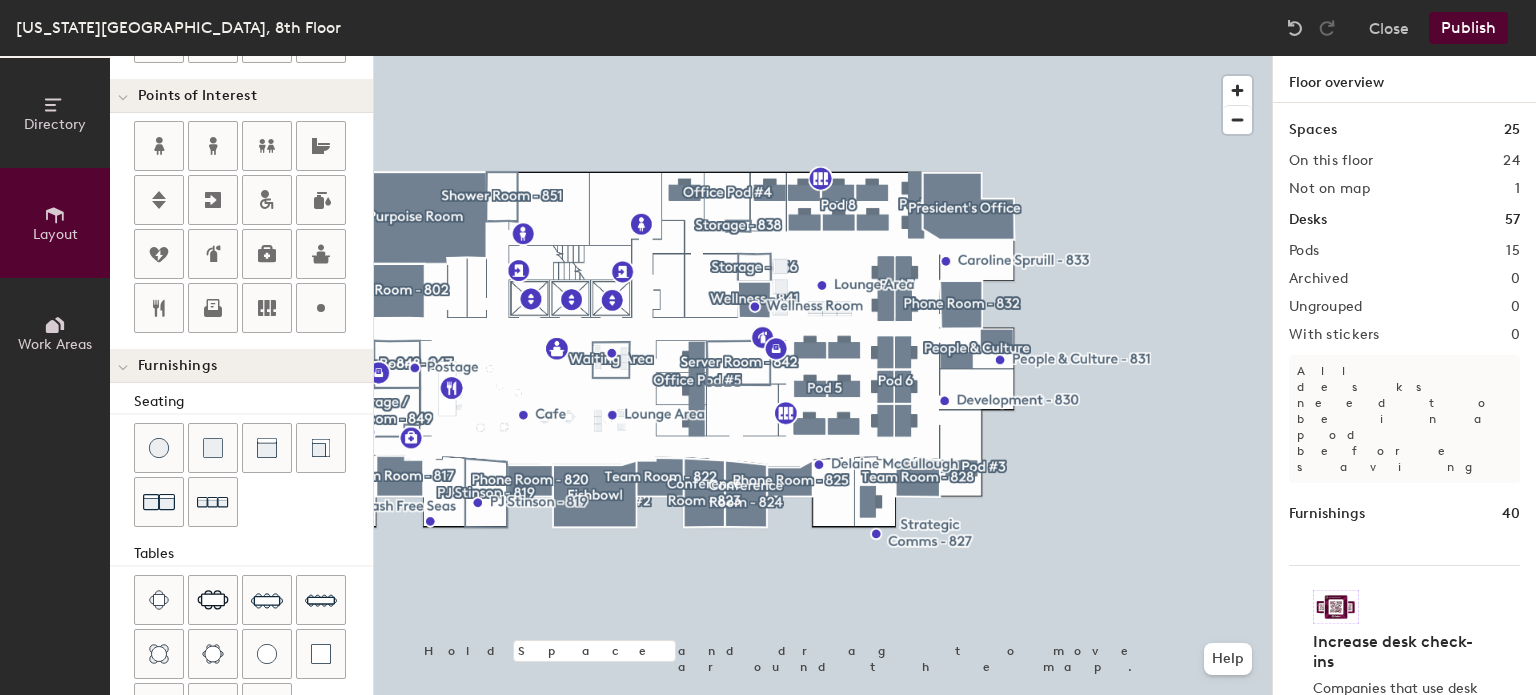 click on "Publish" 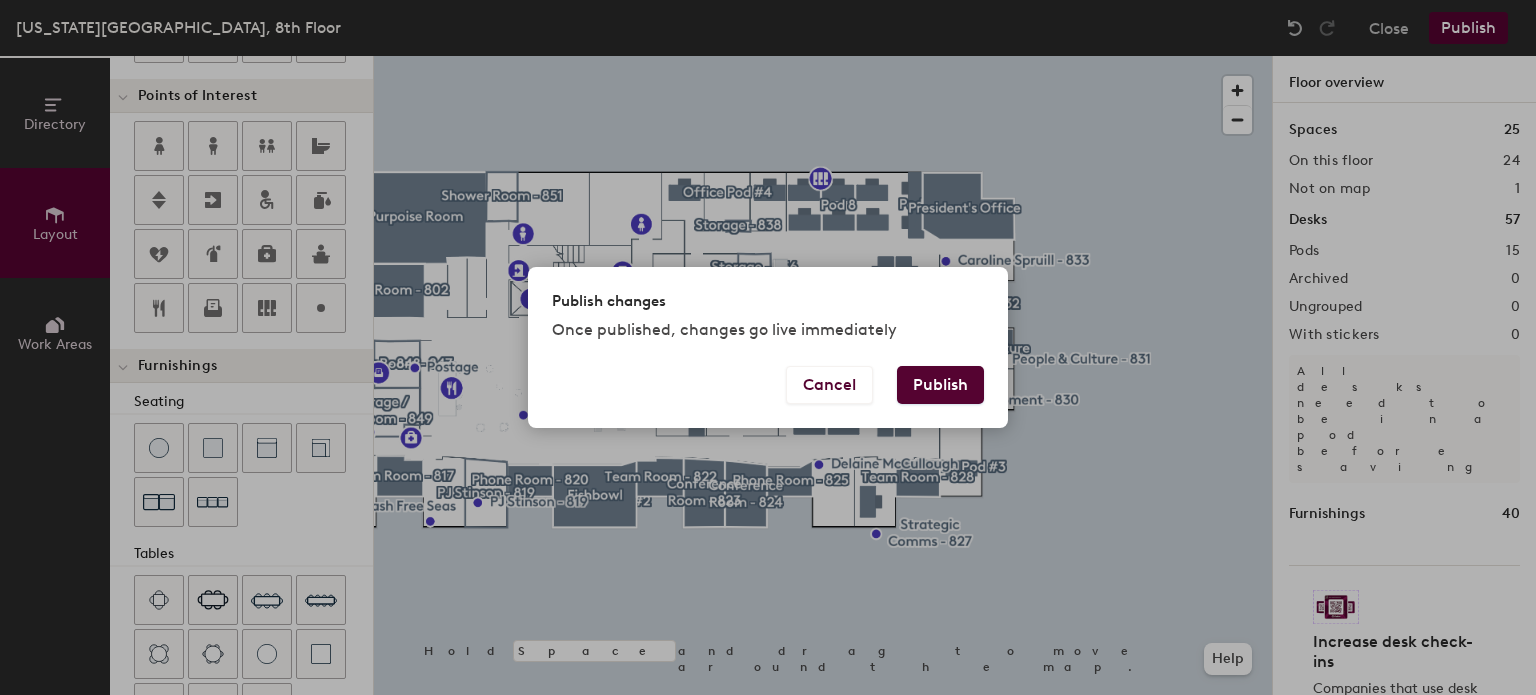 click on "Publish" at bounding box center [940, 385] 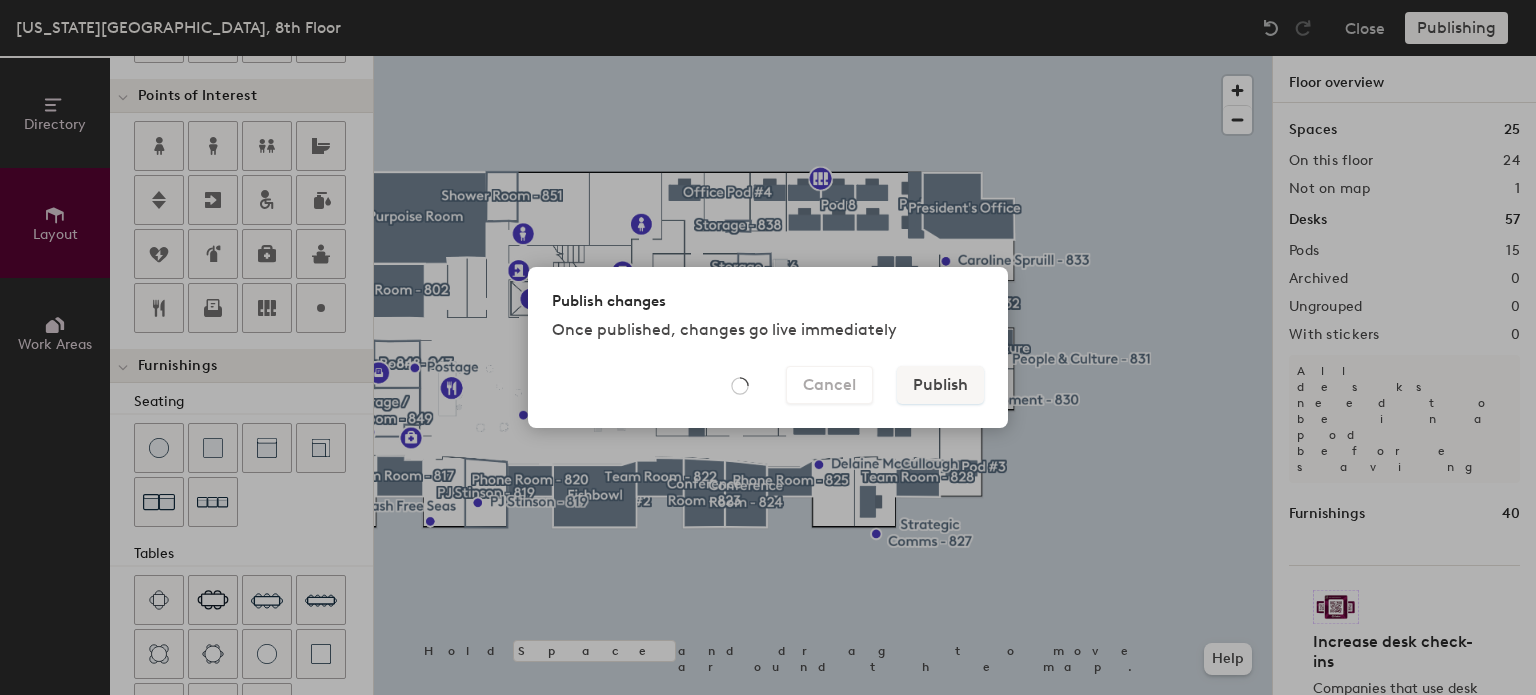 type on "20" 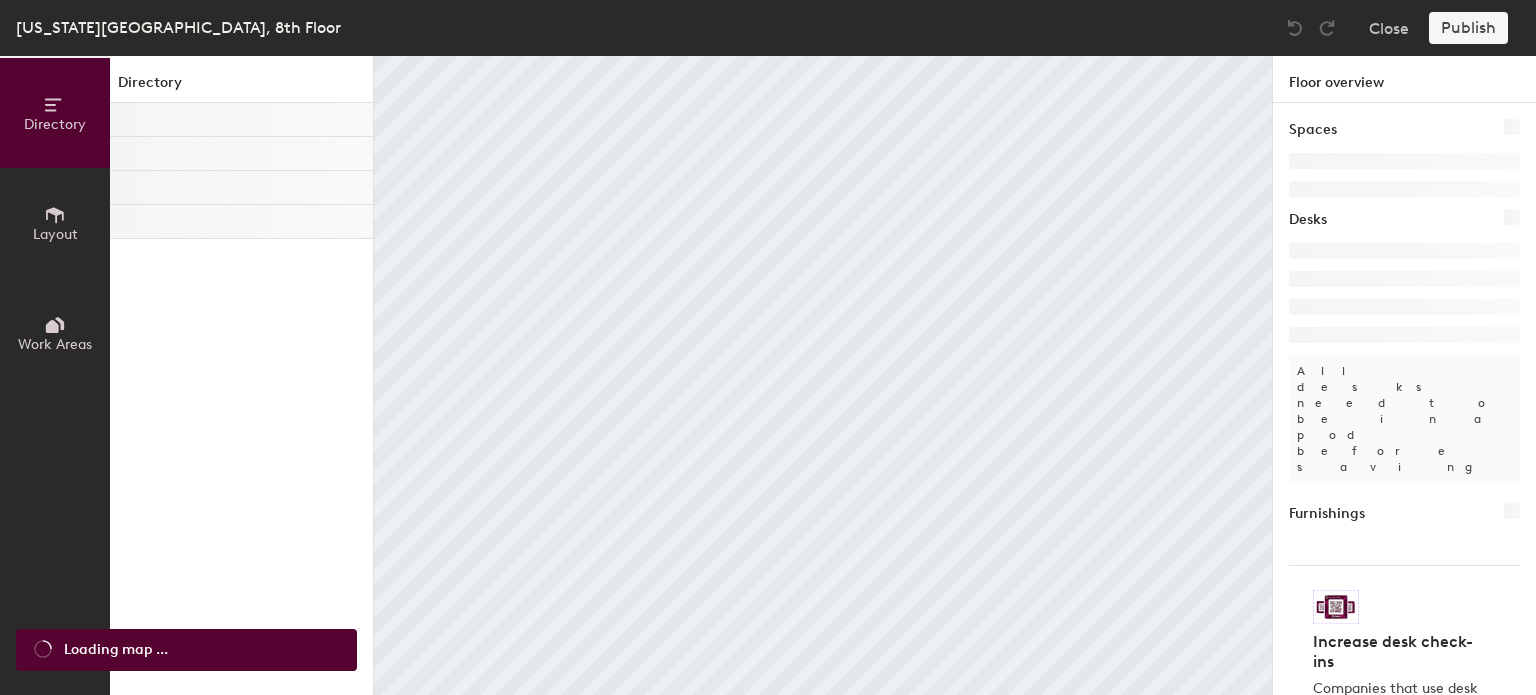 scroll, scrollTop: 0, scrollLeft: 0, axis: both 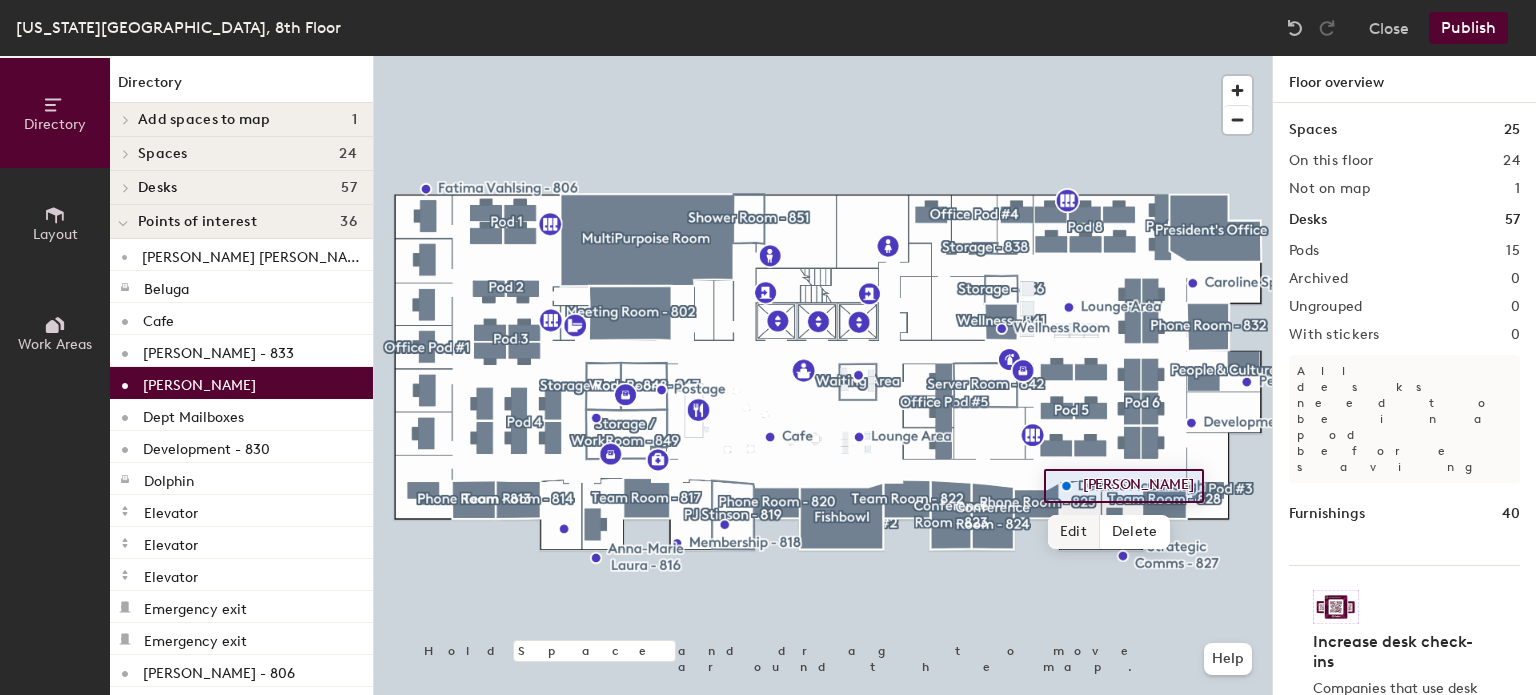 click on "Edit" 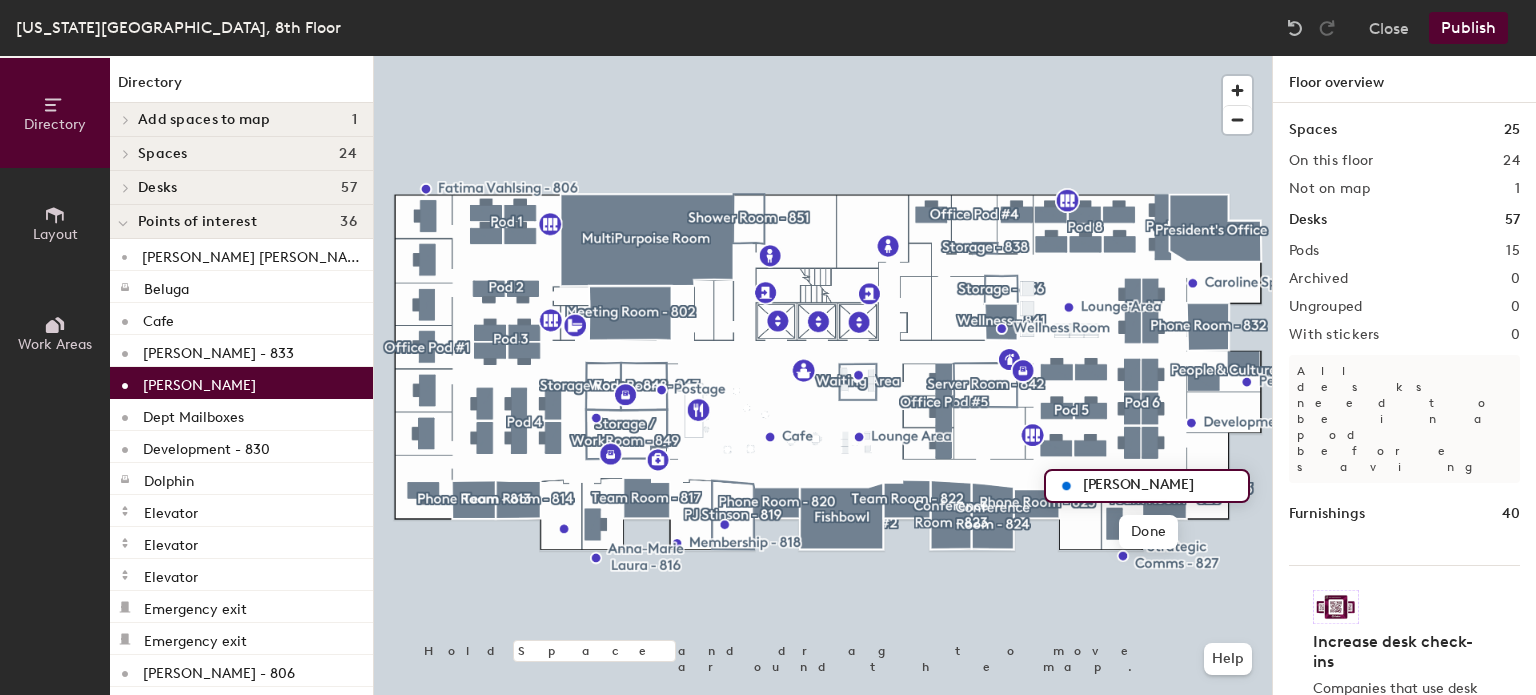 click on "[PERSON_NAME]" 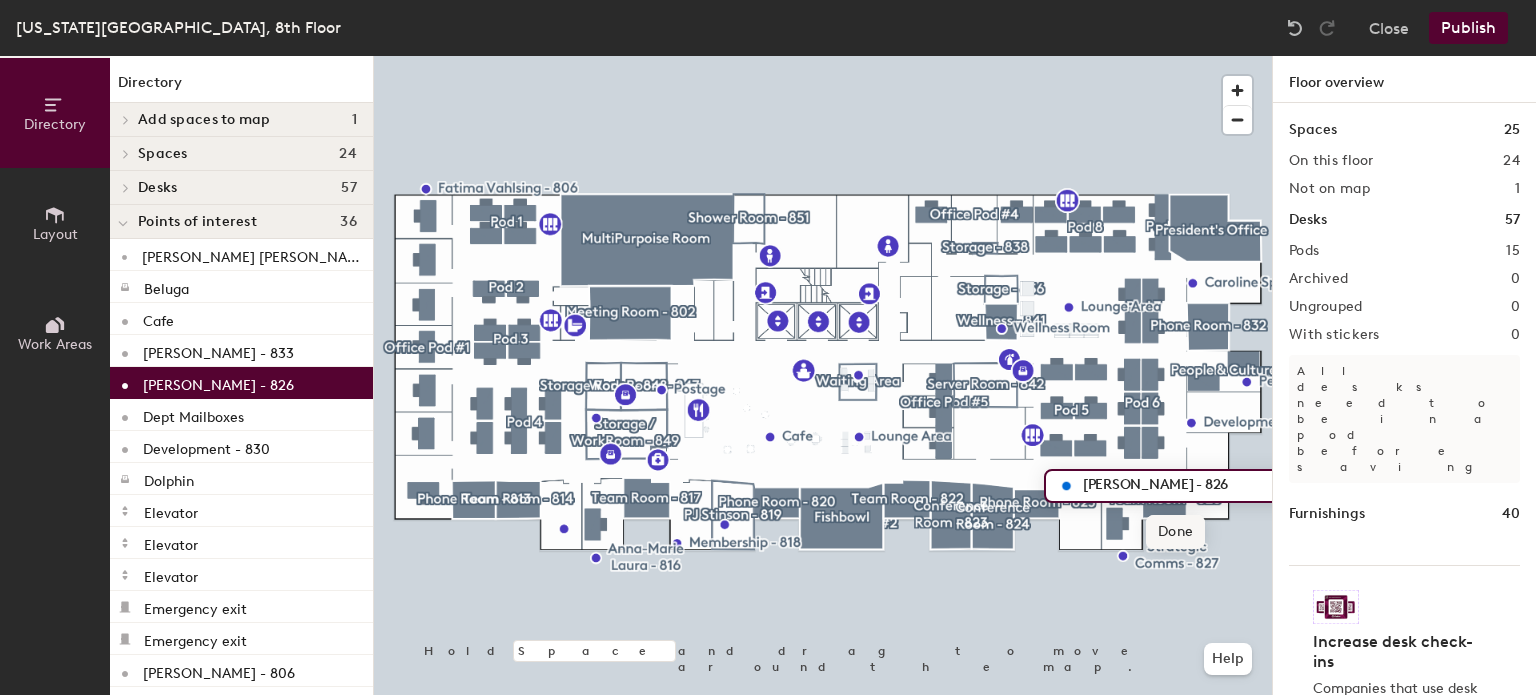 type on "Delaine McCullough - 826" 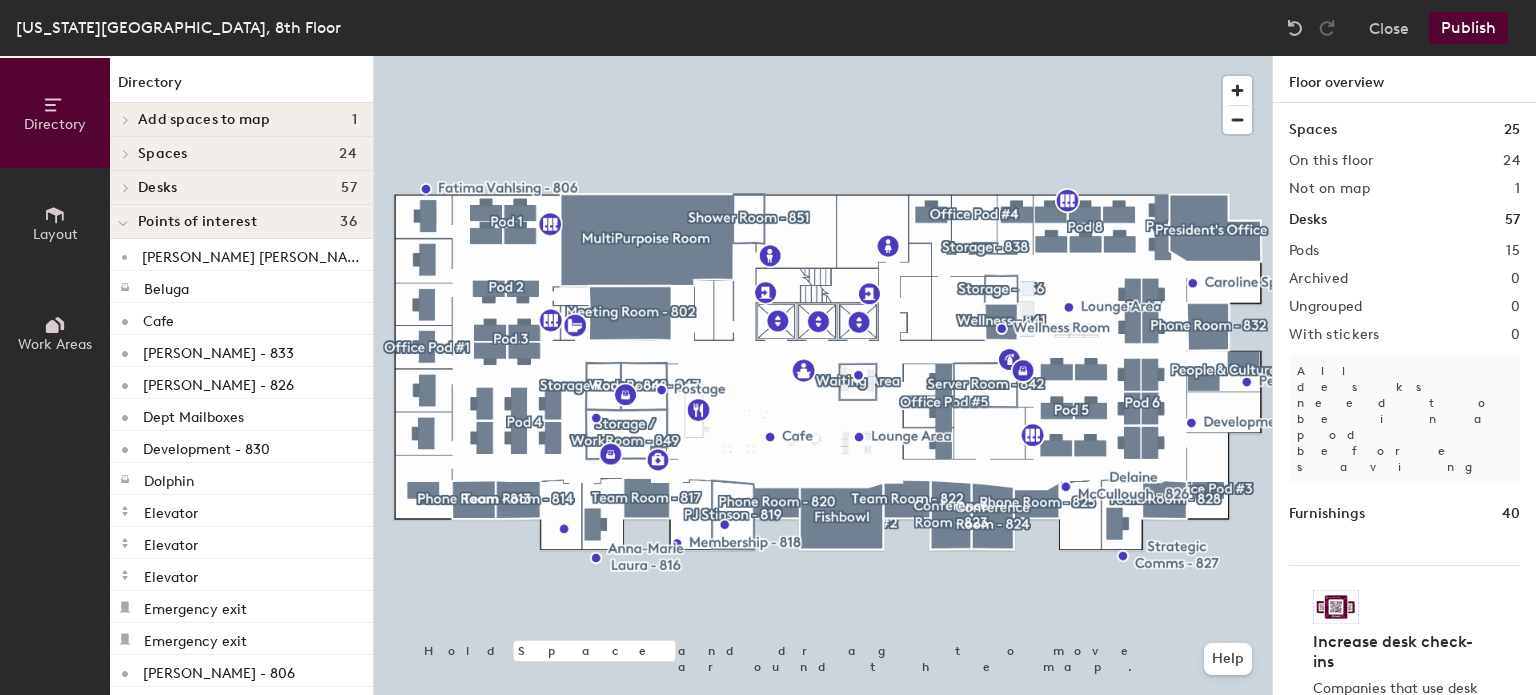 click on "Publish" 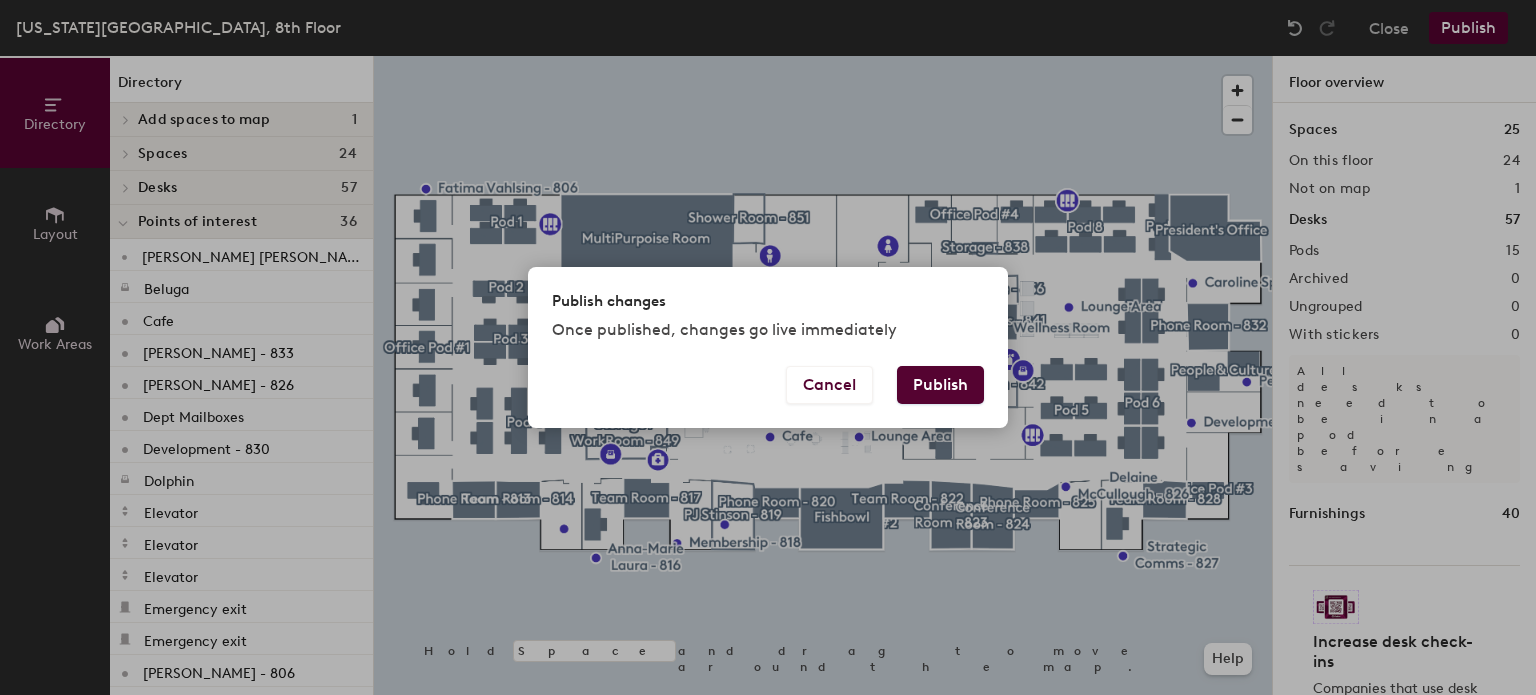 click on "Publish" at bounding box center [940, 385] 